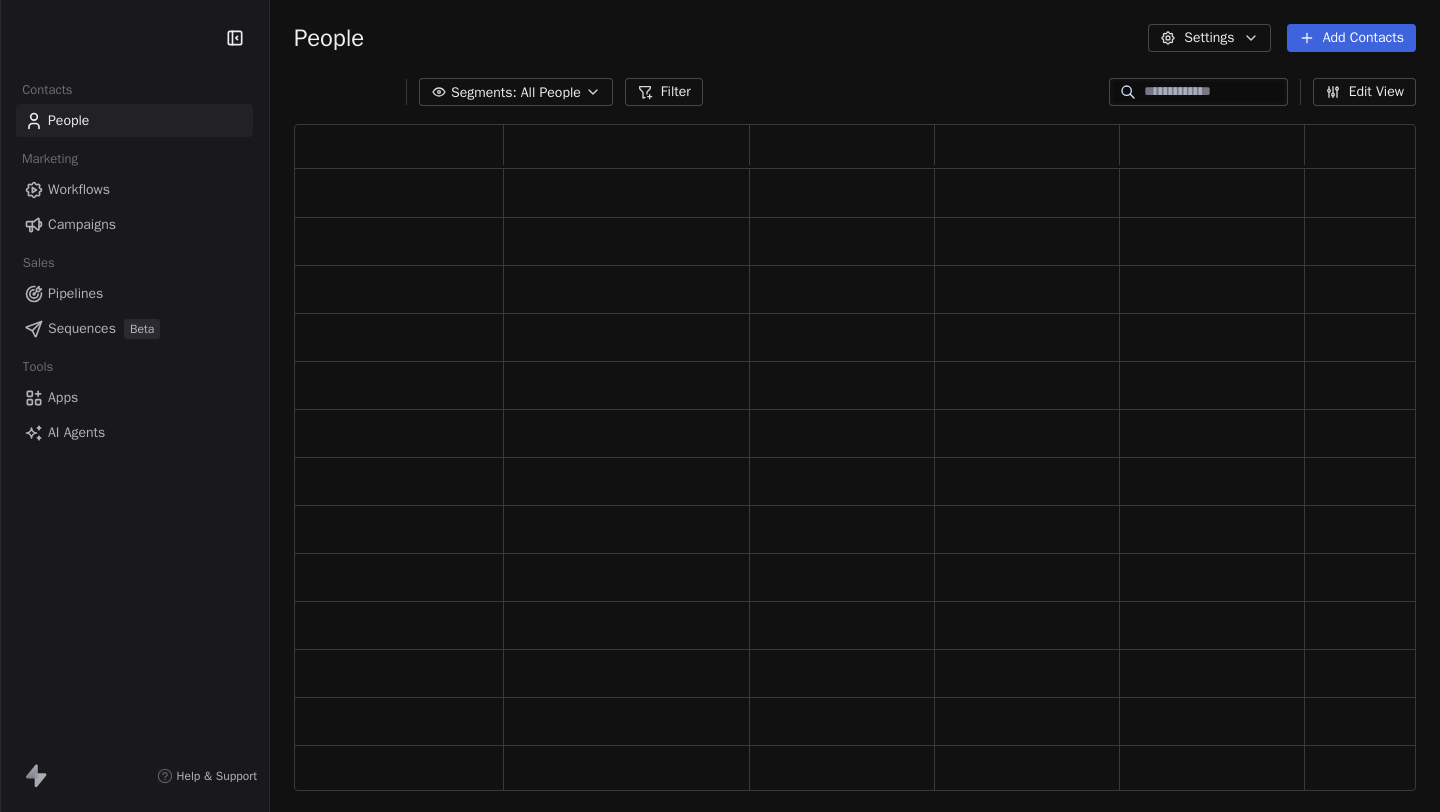 scroll, scrollTop: 0, scrollLeft: 0, axis: both 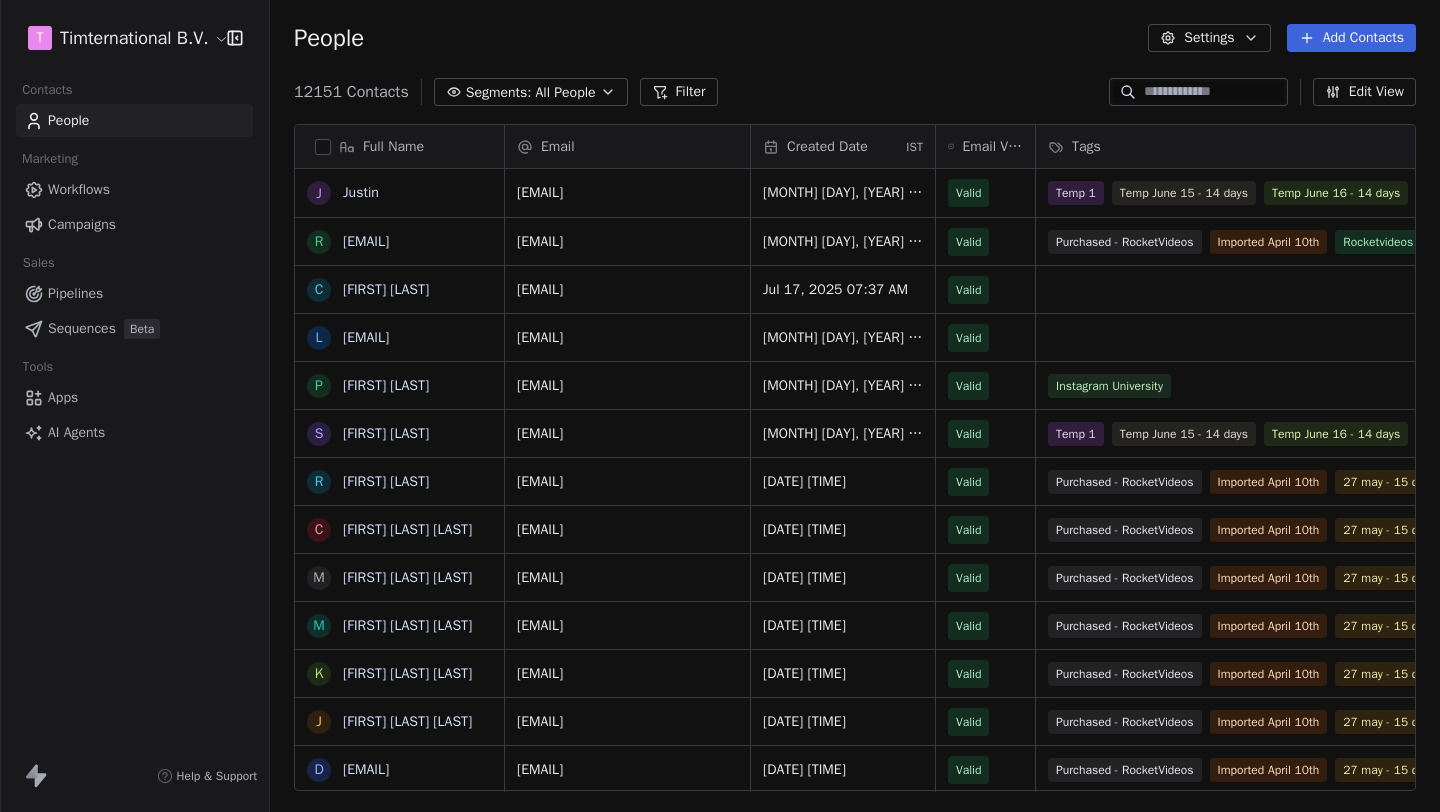 click on "Sequences" at bounding box center [82, 328] 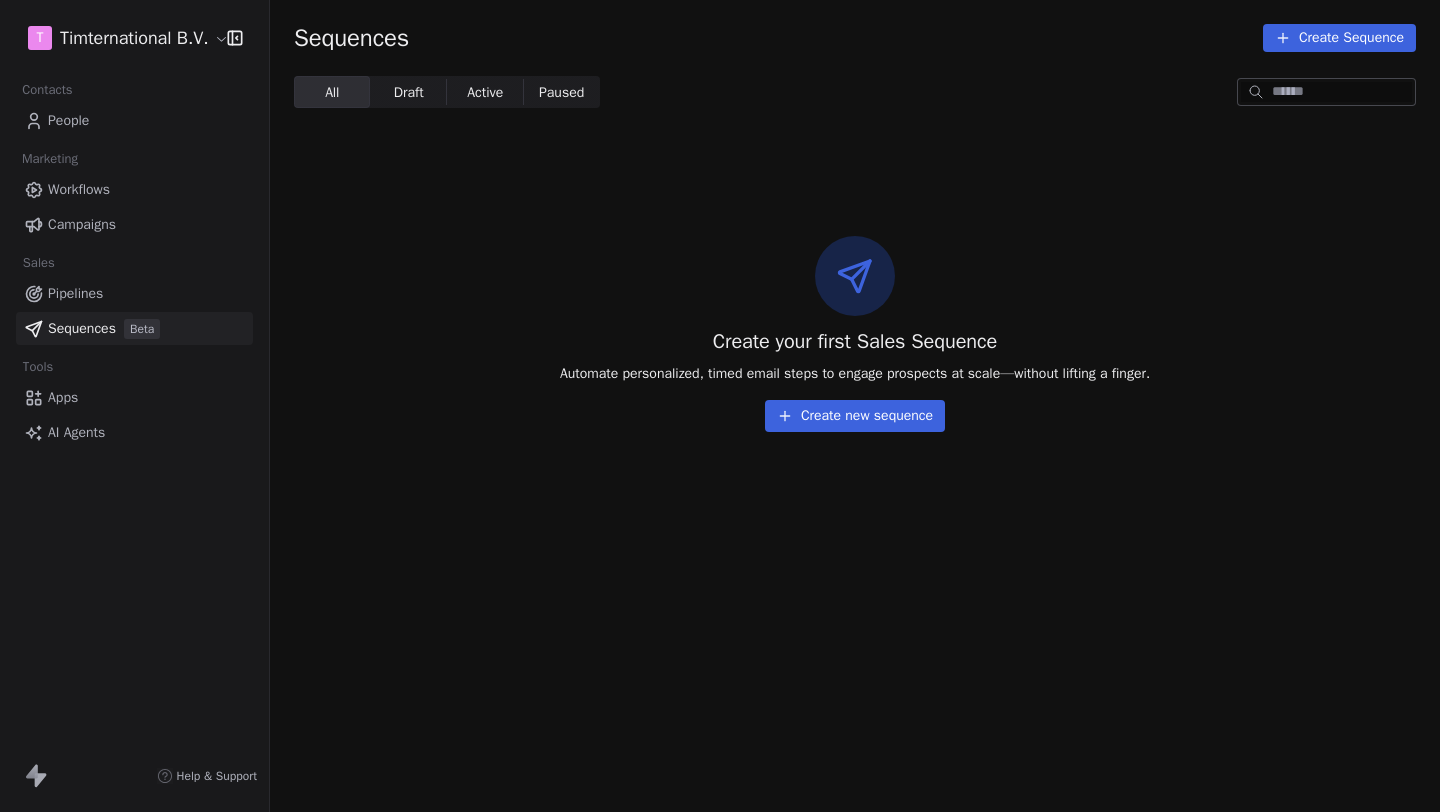 click on "Workflows" at bounding box center (134, 189) 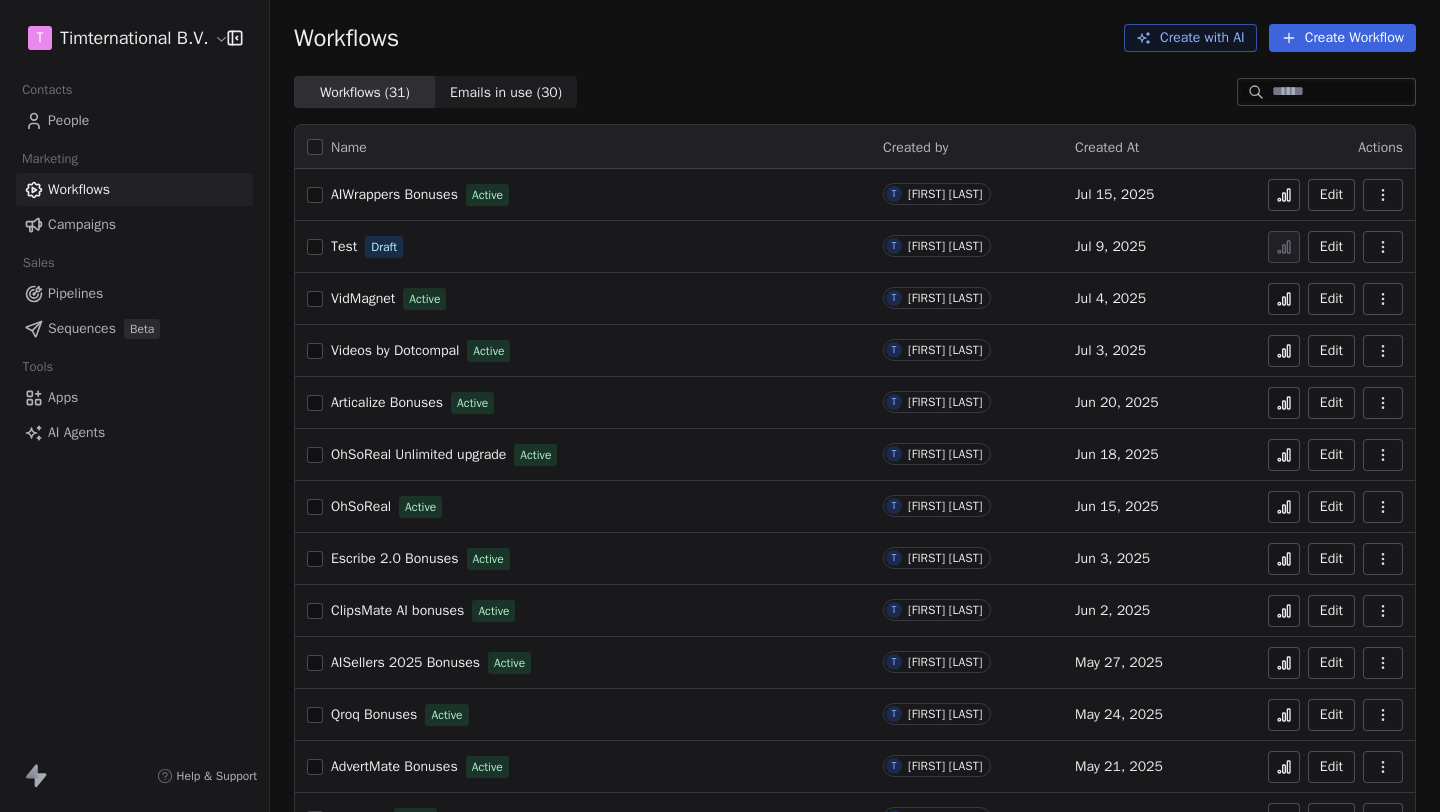 click on "T Timternational B.V. Contacts People Marketing Workflows Campaigns Sales Pipelines Sequences Beta Tools Apps AI Agents Help & Support Workflows Create with AI Create Workflow Workflows ( 31 ) Workflows ( 31 ) Emails in use ( 30 ) Emails in use ( 30 ) Name Created by Created At Actions AIWrappers Bonuses Active T [FIRST] [LAST] [DATE] Edit Test Draft T [FIRST] [LAST] [DATE] Edit VidMagnet Active T [FIRST] [LAST] [DATE] Edit Videos by Dotcompal Active T [FIRST] [LAST] [DATE] Edit Articalize Bonuses Active T [FIRST] [LAST] [DATE] Edit OhSoReal Unlimited upgrade Active T [FIRST] [LAST] [DATE] Edit OhSoReal Active T [FIRST] [LAST] [DATE] Edit Escribe 2.0 Bonuses Active T [FIRST] [LAST] [DATE] Edit ClipsMate AI bonuses Active T [FIRST] [LAST] [DATE] Edit AISellers 2025 Bonuses Active T [FIRST] [LAST] [DATE] Edit Qroq Bonuses Active T [FIRST] [LAST] [DATE] Edit AdvertMate Bonuses Active T [FIRST] [LAST] [DATE] Edit Sellerbot Active T [FIRST] [LAST] [DATE] Edit test Draft T Edit" at bounding box center (720, 406) 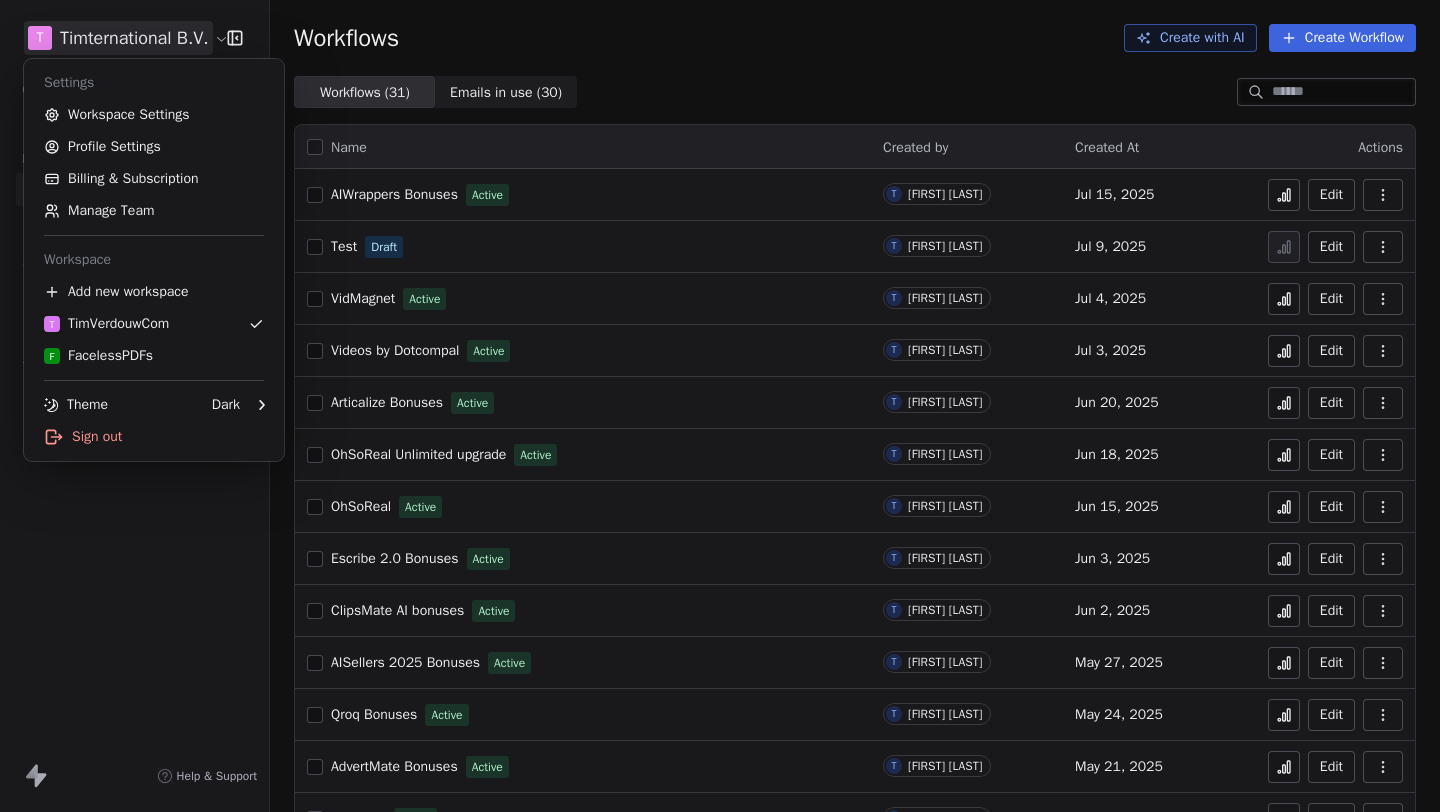 click on "T Timternational B.V. Contacts People Marketing Workflows Campaigns Sales Pipelines Sequences Beta Tools Apps AI Agents Help & Support Workflows Create with AI Create Workflow Workflows ( 31 ) Workflows ( 31 ) Emails in use ( 30 ) Emails in use ( 30 ) Name Created by Created At Actions AIWrappers Bonuses Active T [FIRST] [LAST] [DATE] Edit Test Draft T [FIRST] [LAST] [DATE] Edit VidMagnet Active T [FIRST] [LAST] [DATE] Edit Videos by Dotcompal Active T [FIRST] [LAST] [DATE] Edit Articalize Bonuses Active T [FIRST] [LAST] [DATE] Edit OhSoReal Unlimited upgrade Active T [FIRST] [LAST] [DATE] Edit OhSoReal Active T [FIRST] [LAST] [DATE] Edit Escribe 2.0 Bonuses Active T [FIRST] [LAST] [DATE] Edit ClipsMate AI bonuses Active T [FIRST] [LAST] [DATE] Edit AISellers 2025 Bonuses Active T [FIRST] [LAST] [DATE] Edit Qroq Bonuses Active T [FIRST] [LAST] [DATE] Edit AdvertMate Bonuses Active T [FIRST] [LAST] [DATE] Edit Sellerbot Active T [FIRST] [LAST] [DATE] Edit test Draft T Edit" at bounding box center [720, 406] 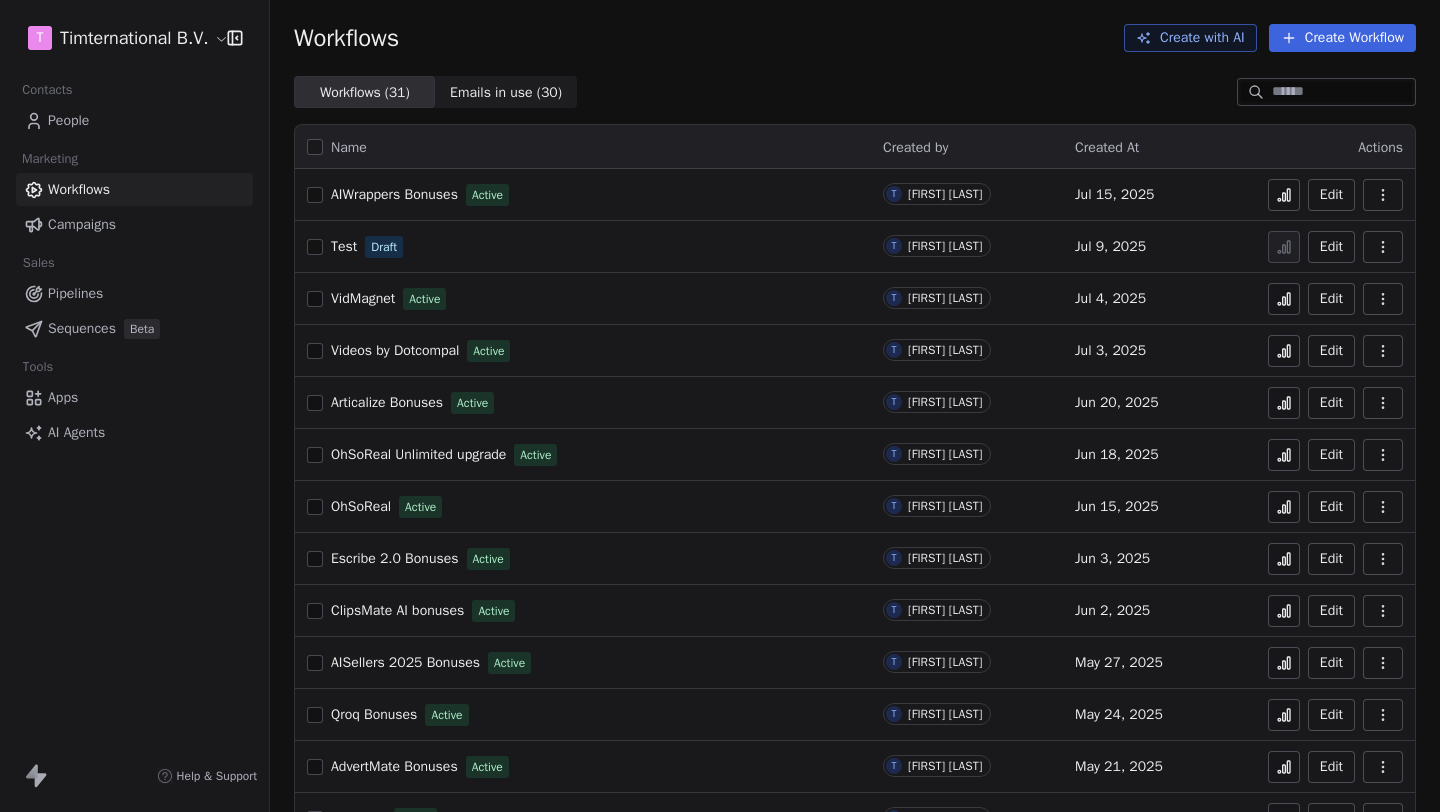 click on "People" at bounding box center (134, 120) 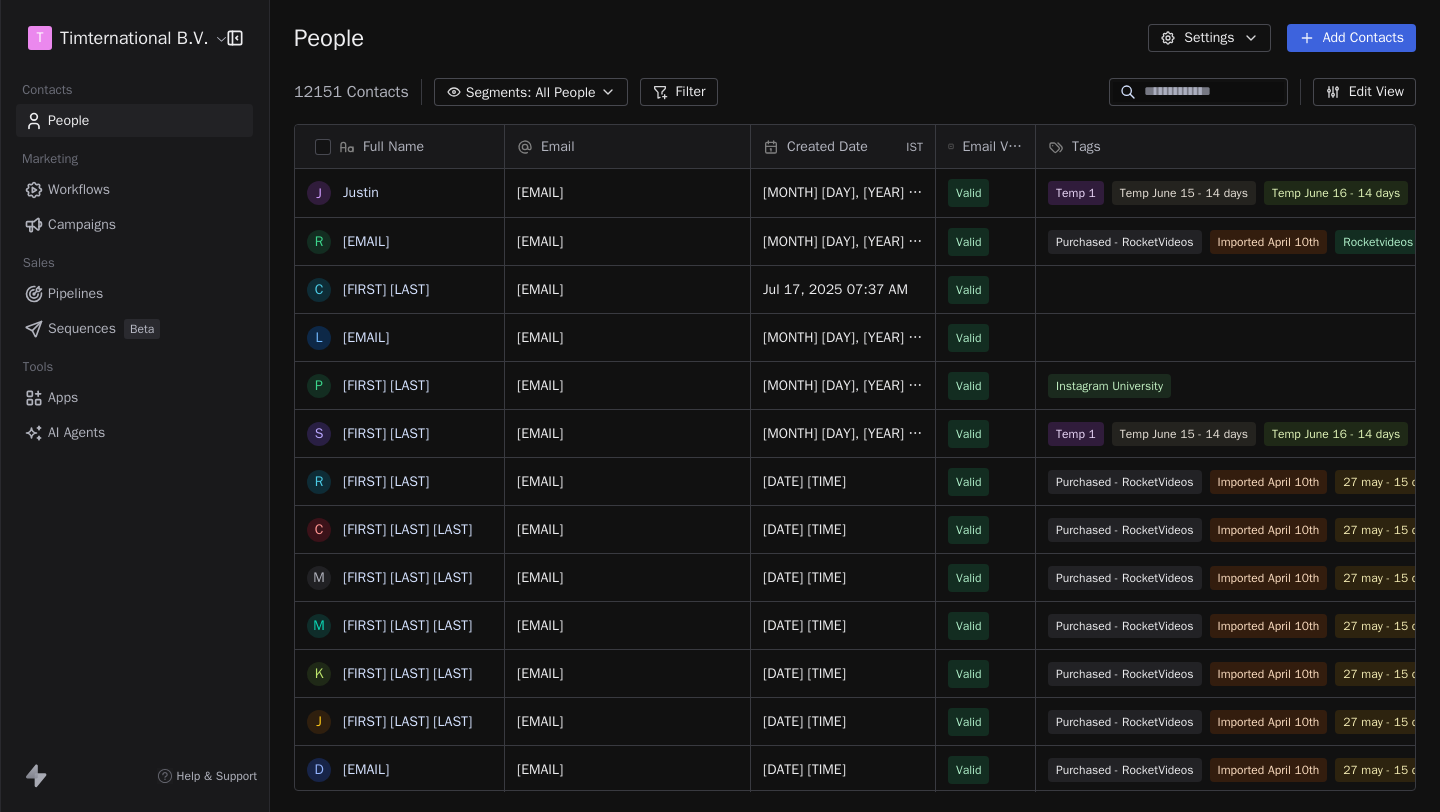scroll, scrollTop: 1, scrollLeft: 1, axis: both 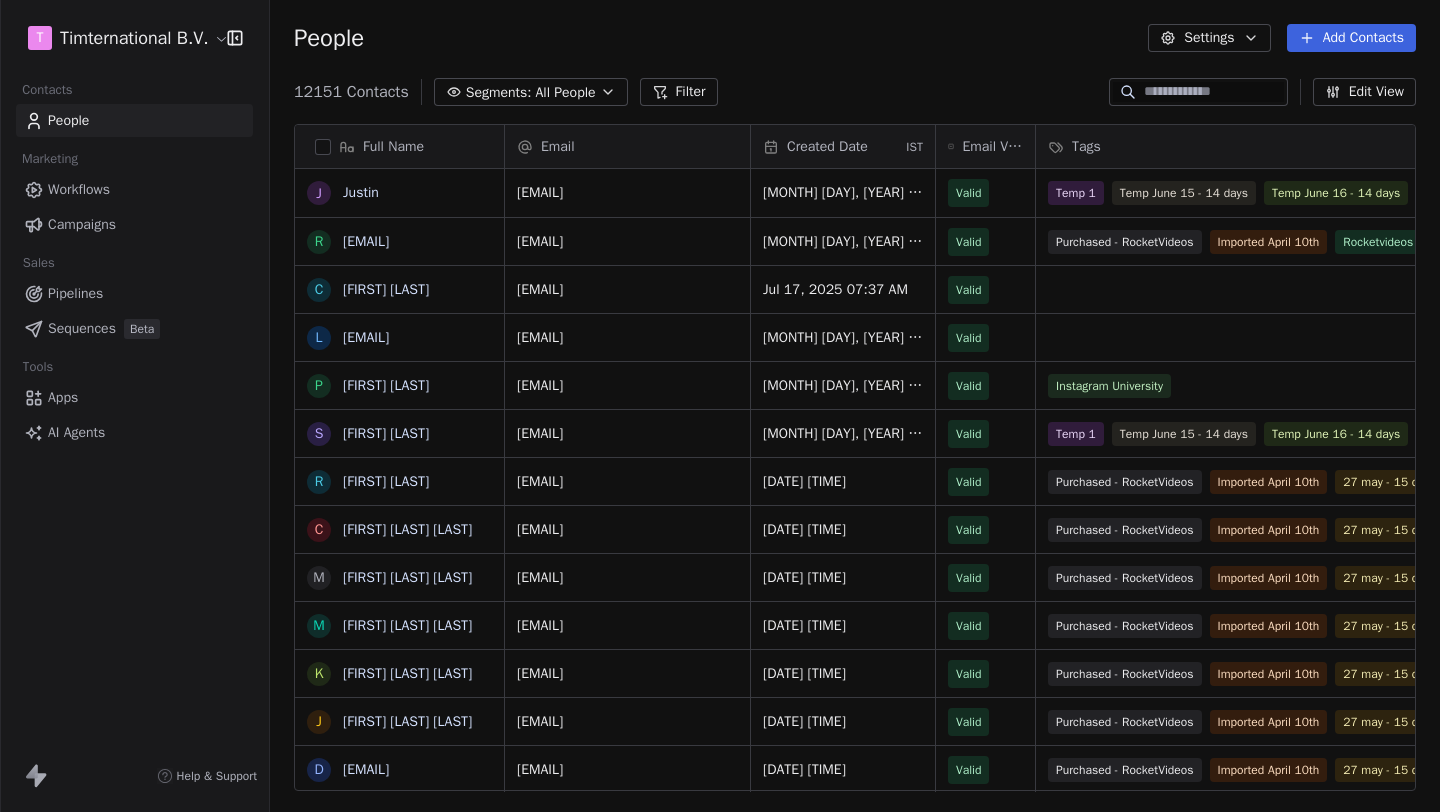 click on "All People" at bounding box center (565, 92) 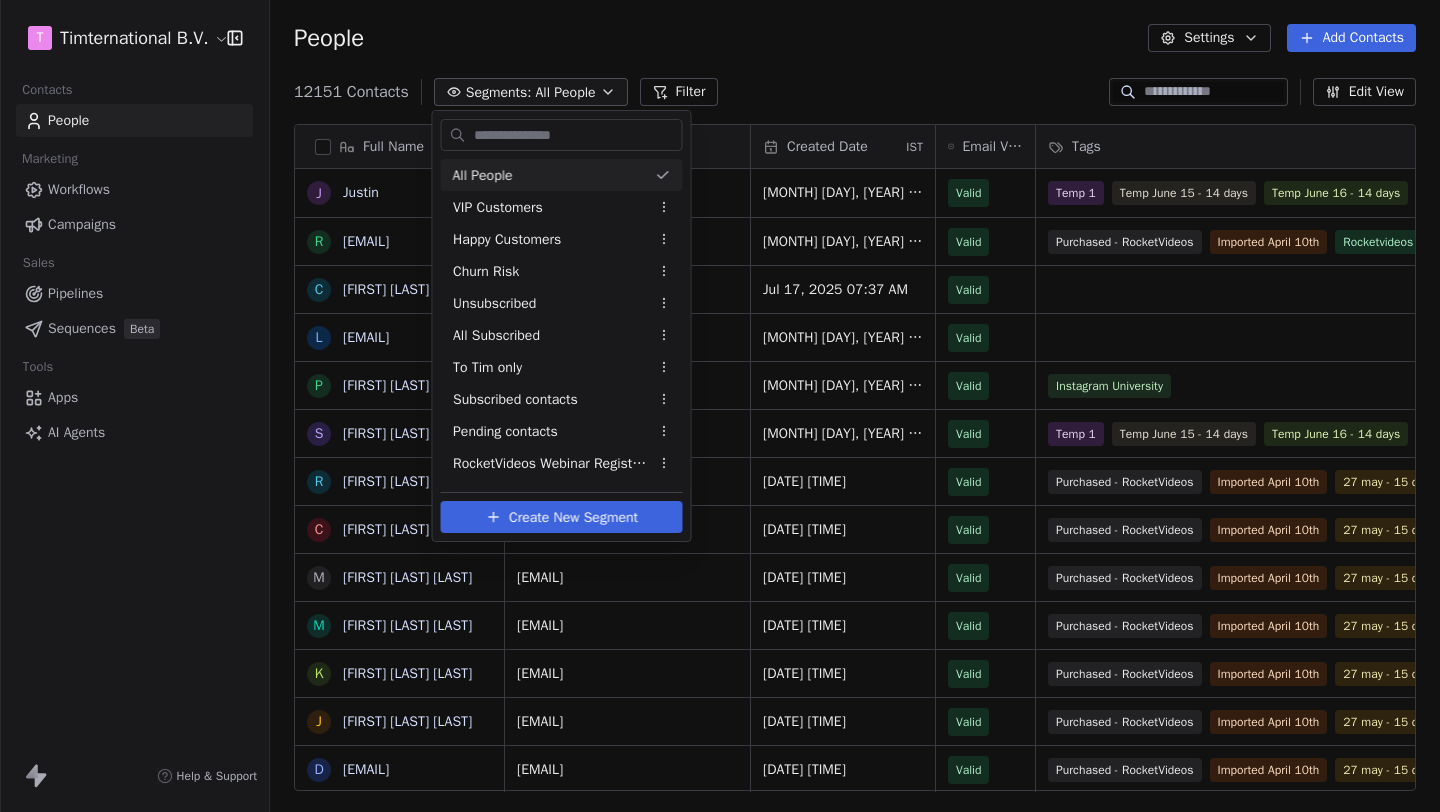click on "T Timternational B.V. Contacts People Marketing Workflows Campaigns Sales Pipelines Sequences Beta Tools Apps AI Agents Help & Support People Settings Add Contacts 12151 Contacts Segments: All People Filter Edit View Tag Add to Sequence Export Full Name J [FIRST] r [EMAIL] c [FIRST] [LAST] l [EMAIL] P [FIRST] [LAST] S [FIRST] [LAST] R [FIRST] [LAST] C [FIRST] [LAST] [LAST] M [FIRST] [LAST] [LAST] M [FIRST] [LAST] [LAST] K [FIRST] [LAST] [LAST] J [FIRST] [LAST] [LAST] d [EMAIL] Y [FIRST] [LAST] [LAST] D [FIRST] [LAST] [LAST] J [FIRST] [LAST] [LAST] H [FIRST] [LAST] p [EMAIL] t [EMAIL] S [FIRST] j [EMAIL] r [EMAIL] f [EMAIL] A [FIRST] [LAST] S [FIRST] [LAST] [LAST] E [FIRST] [LAST] O [FIRST] [LAST] D [FIRST] [LAST] [LAST] L [FIRST] [LAST] R [FIRST] [LAST] [LAST] T [FIRST] [LAST] [LAST] W [FIRST] [LAST] [LAST] D [FIRST] [LAST] [LAST] Email Created Date IST Tags Product Valid" at bounding box center [720, 406] 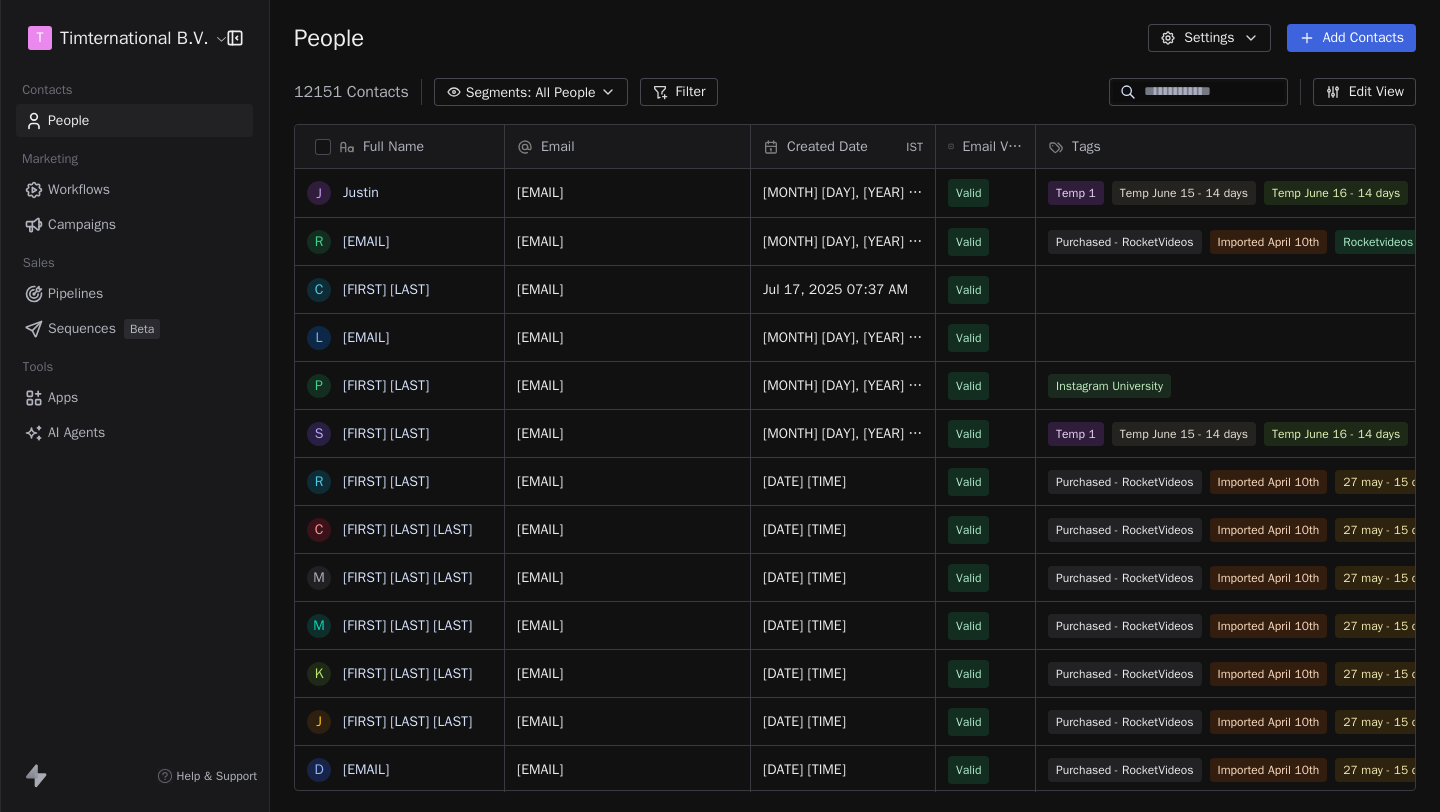 click on "Filter" at bounding box center (679, 92) 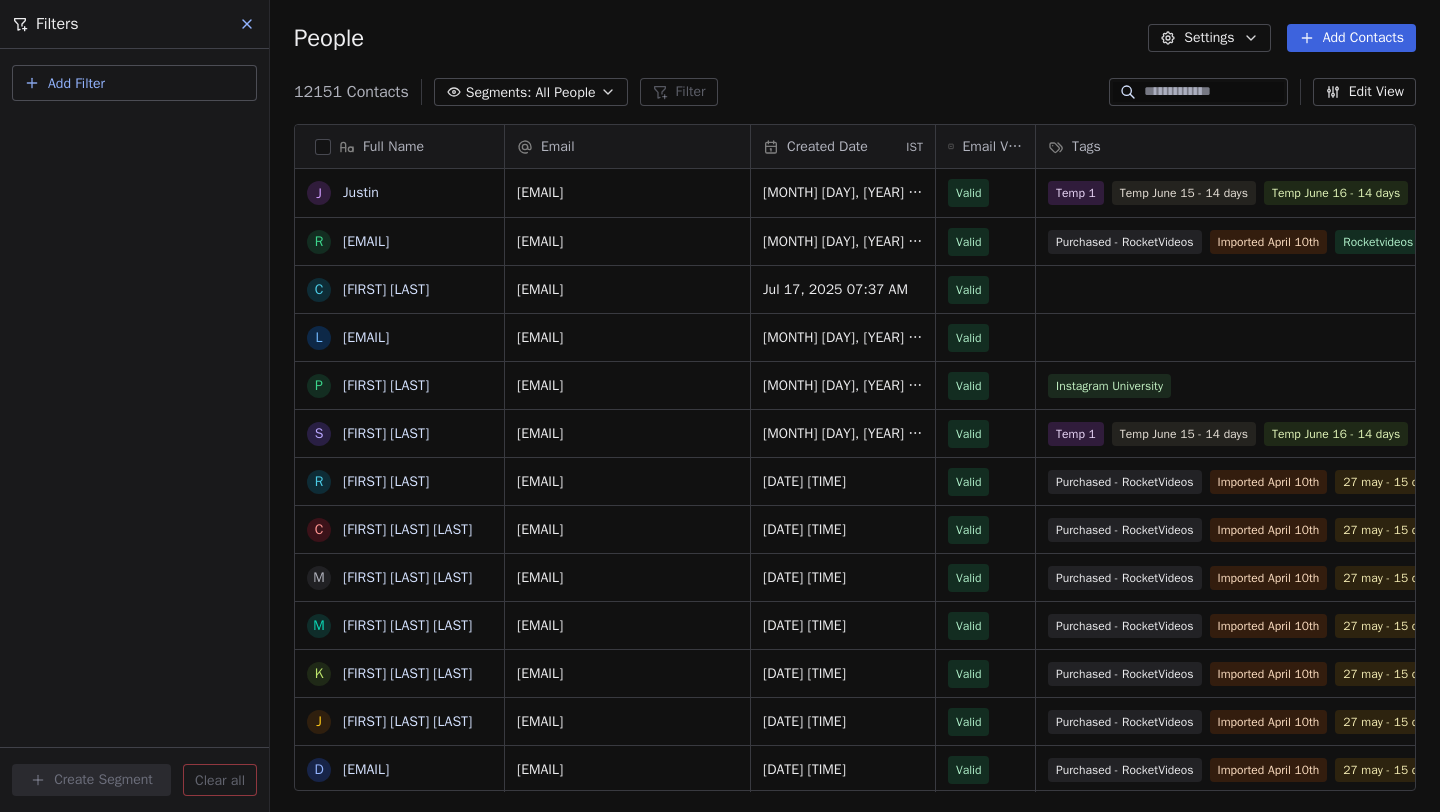 click on "All People" at bounding box center [565, 92] 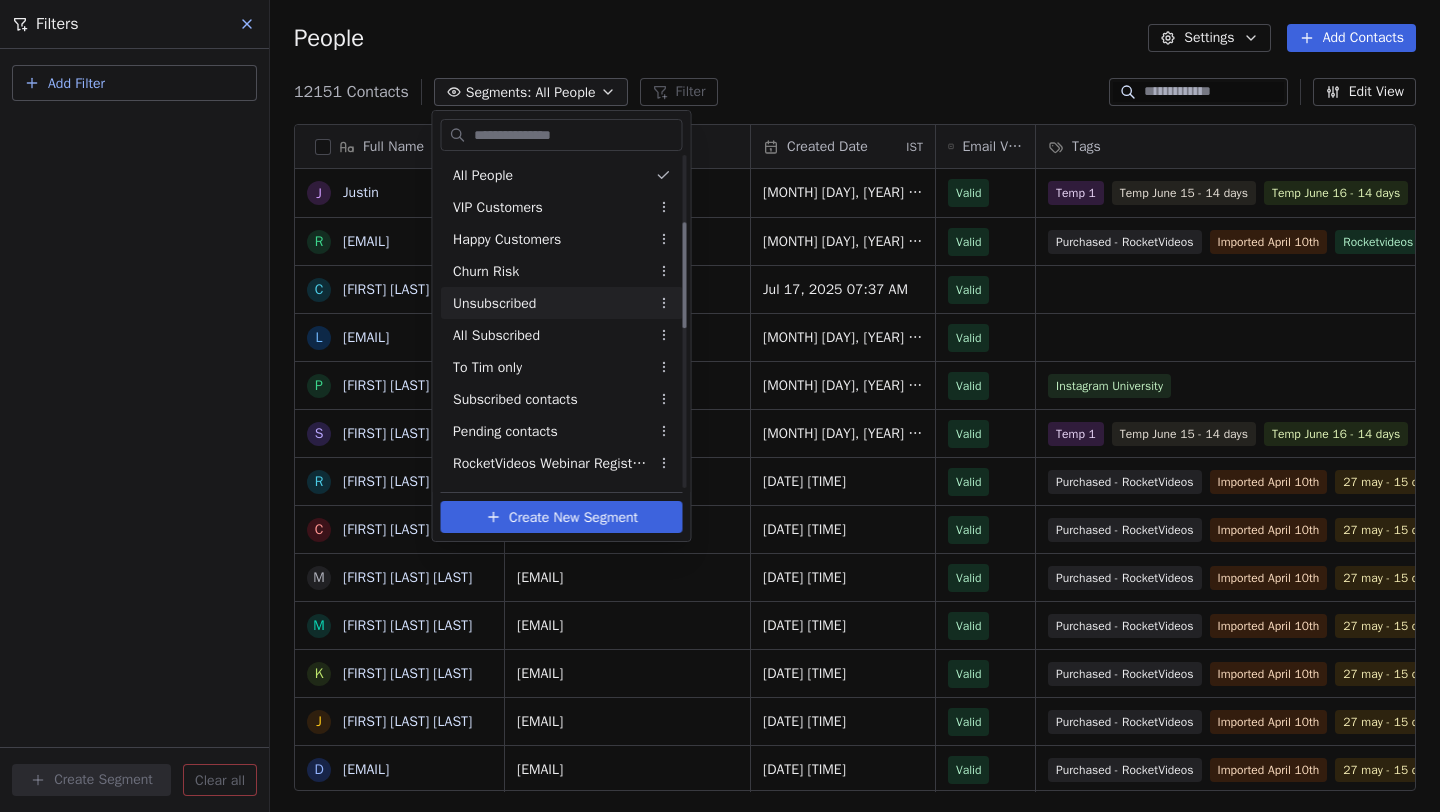 scroll, scrollTop: 699, scrollLeft: 0, axis: vertical 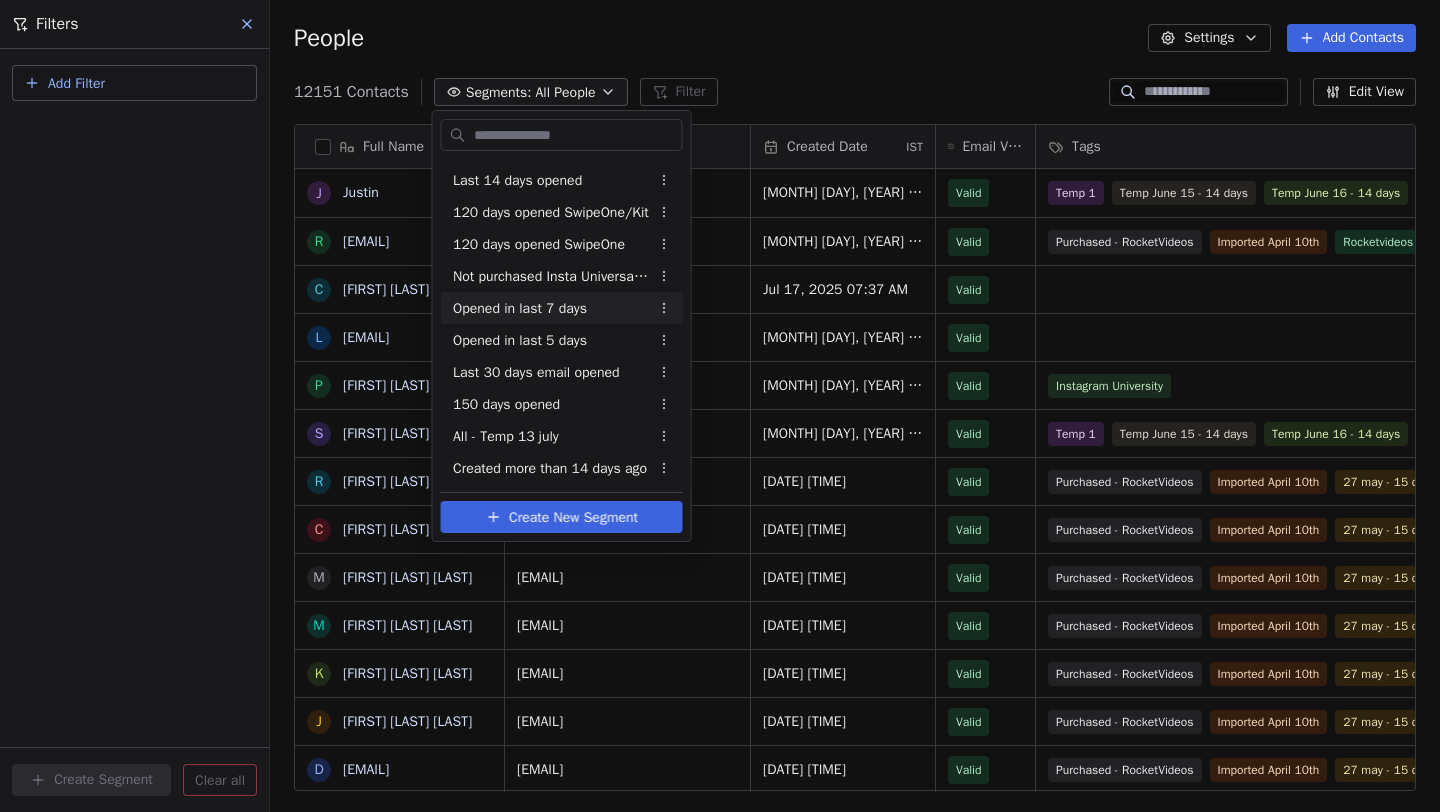 click on "Opened in last 7 days" at bounding box center [520, 308] 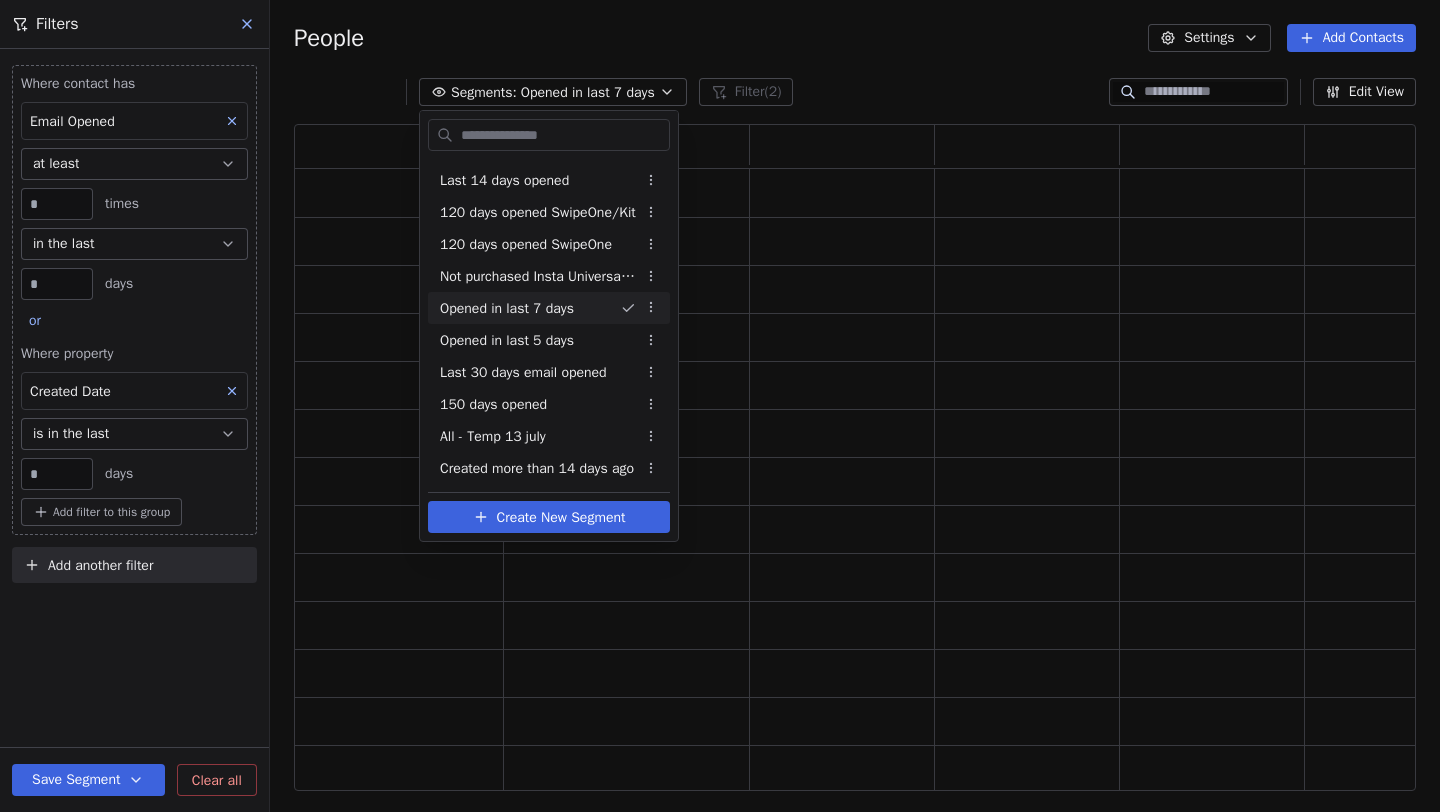 scroll, scrollTop: 1, scrollLeft: 1, axis: both 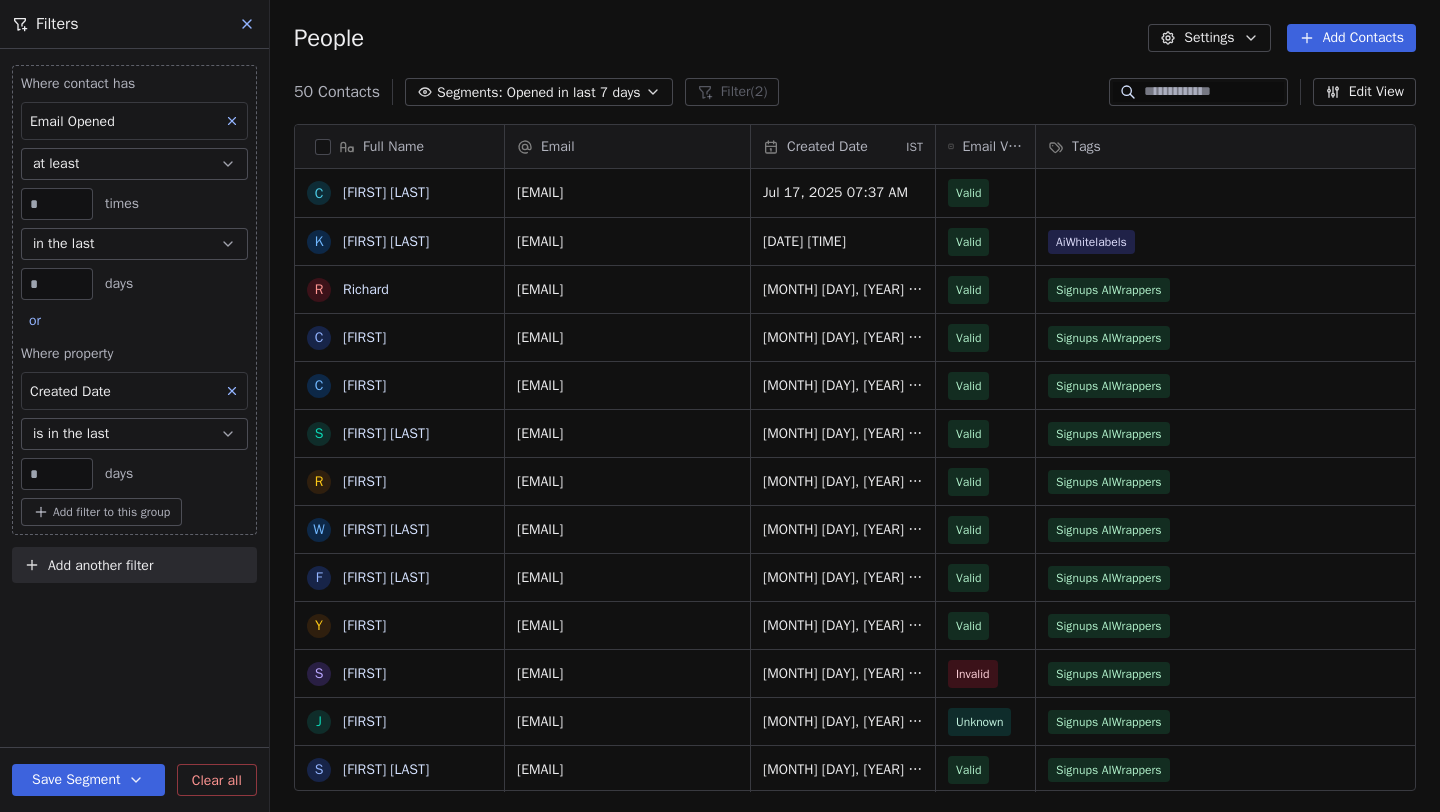click on "Segments: Opened in last 7 days" at bounding box center [539, 92] 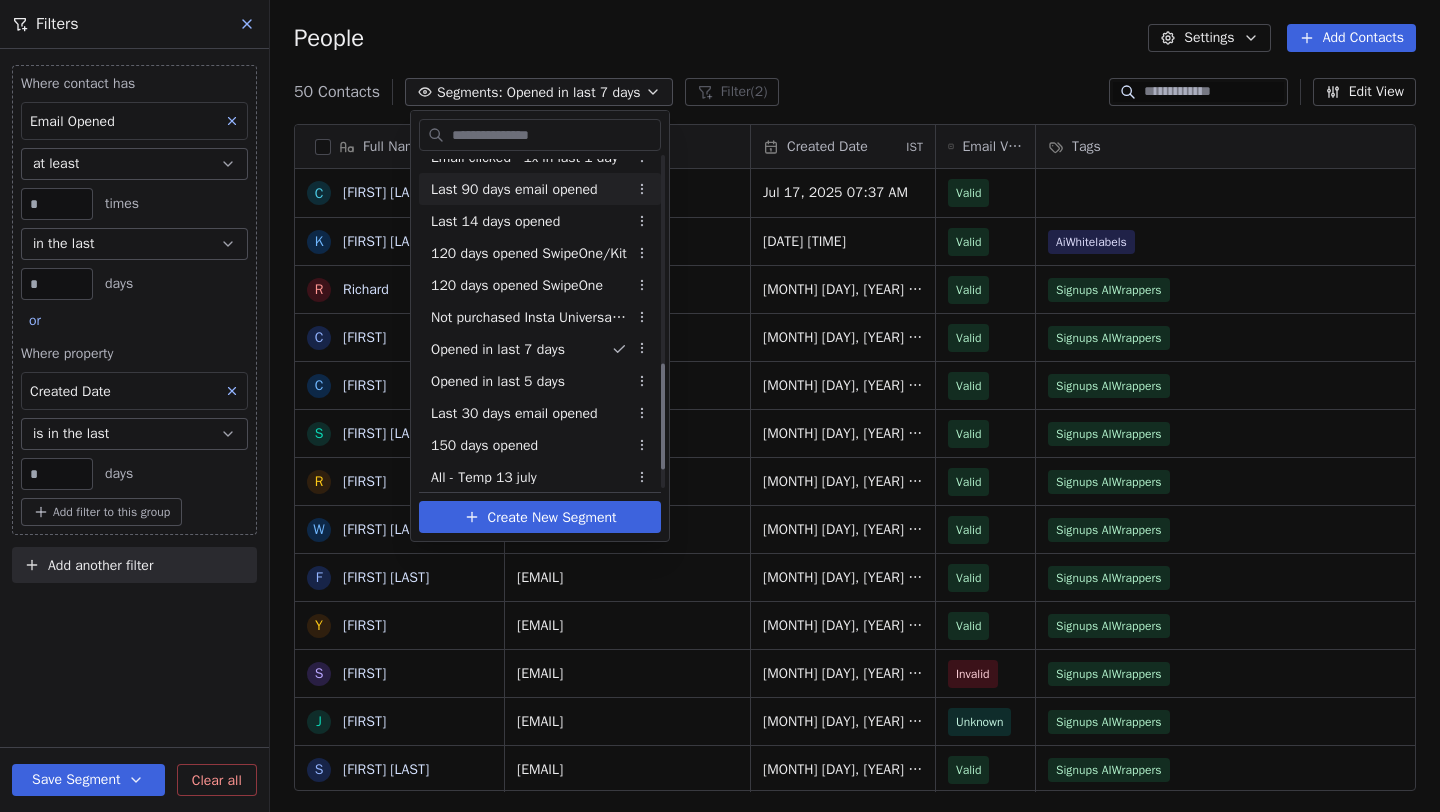 scroll, scrollTop: 699, scrollLeft: 0, axis: vertical 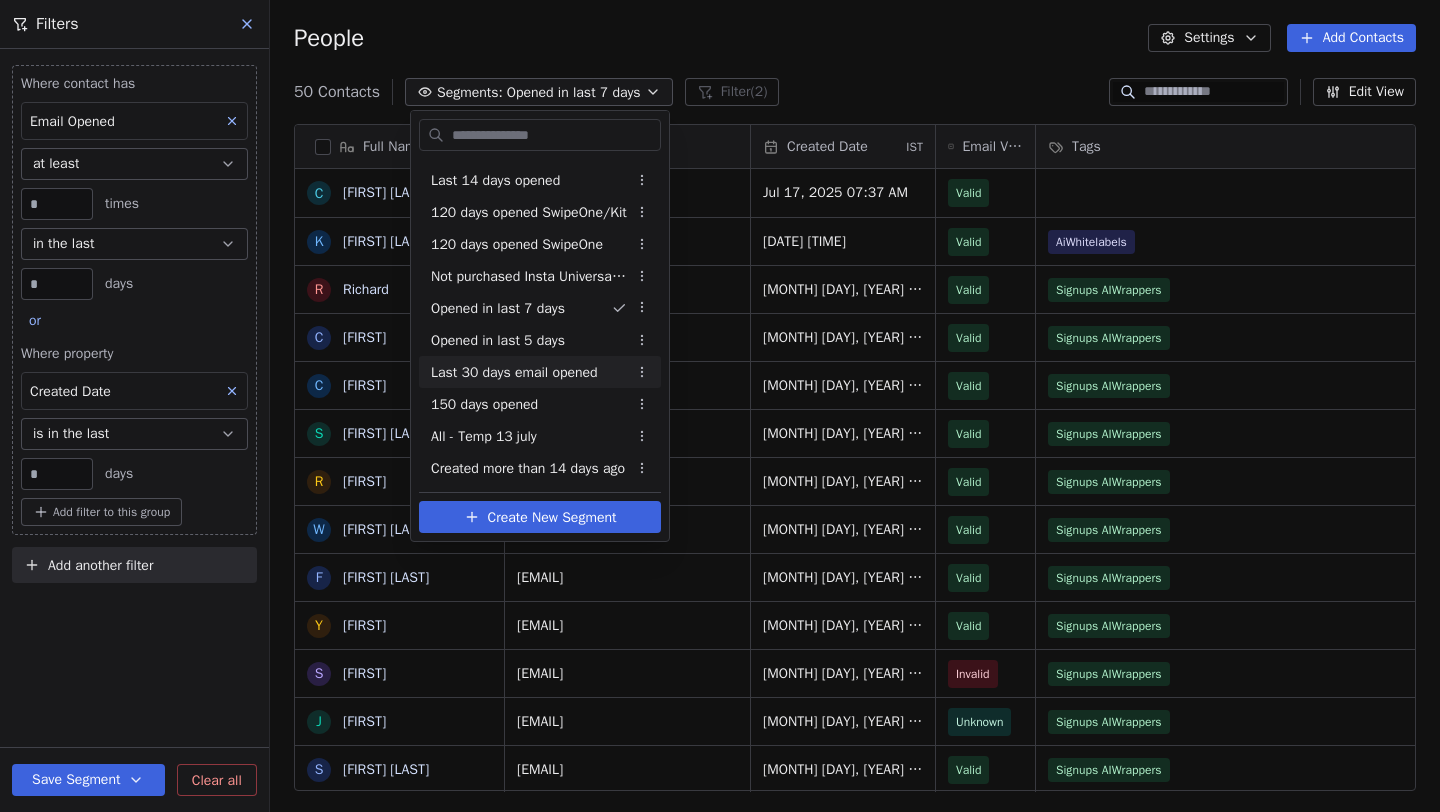 click on "Last 30 days email opened" at bounding box center (514, 372) 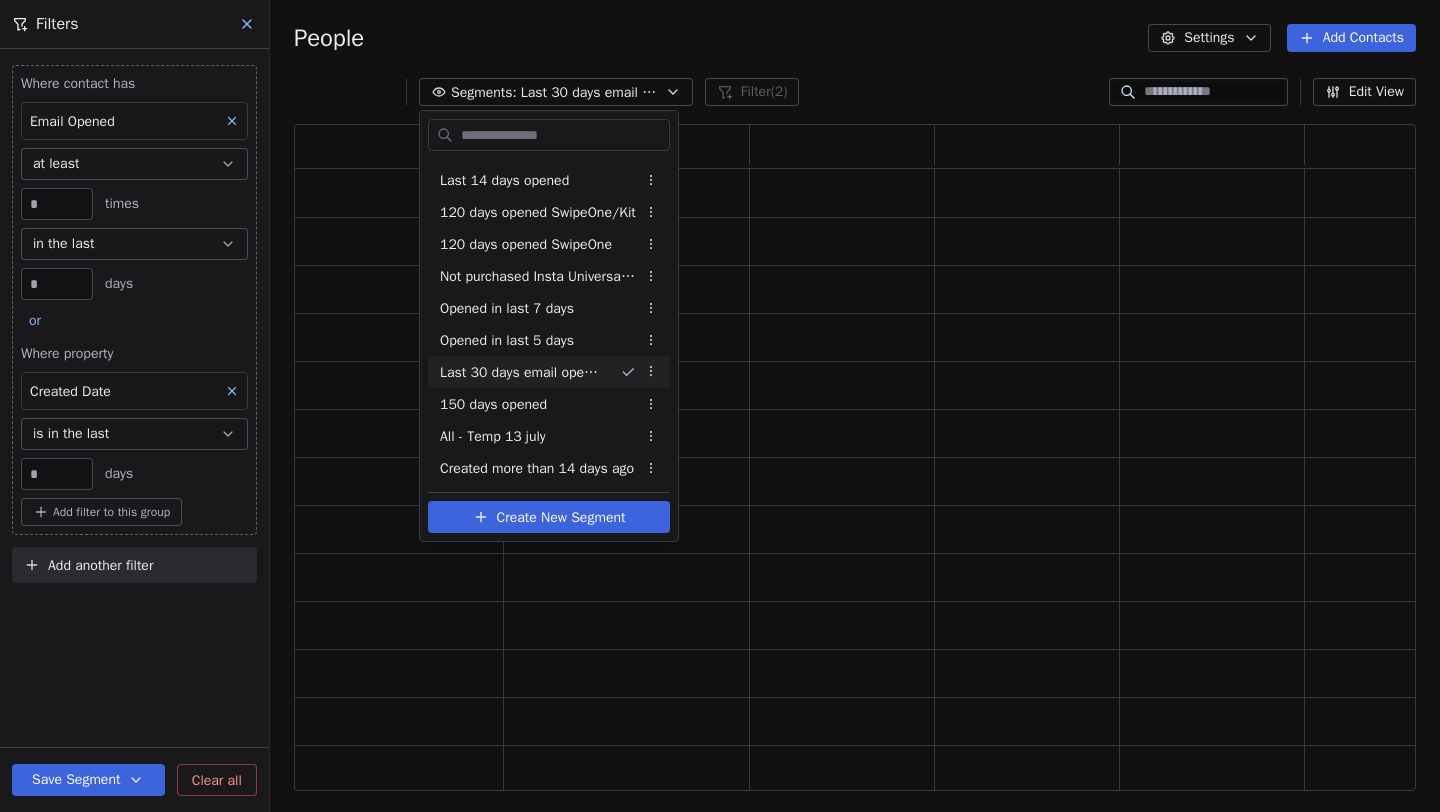 scroll, scrollTop: 1, scrollLeft: 1, axis: both 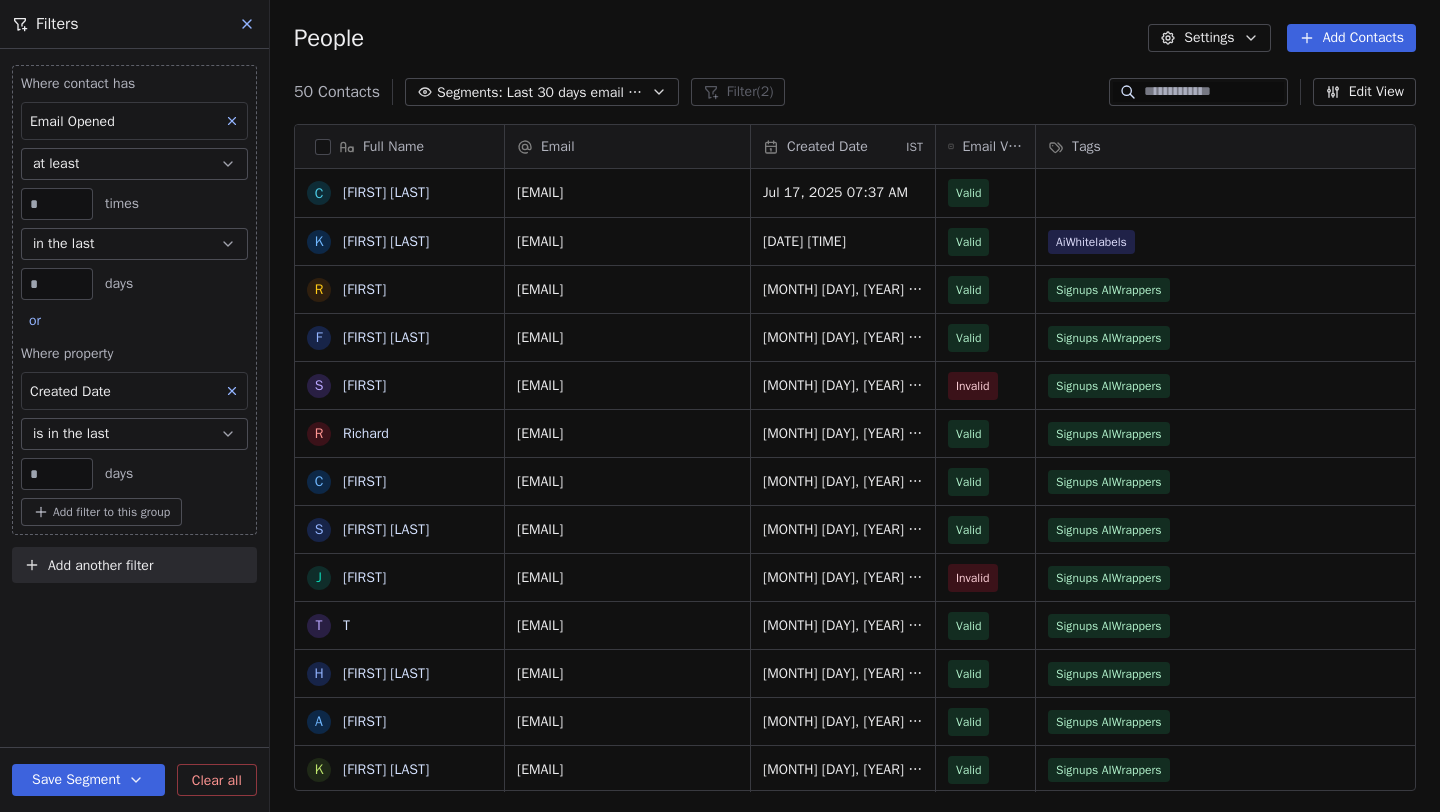 click 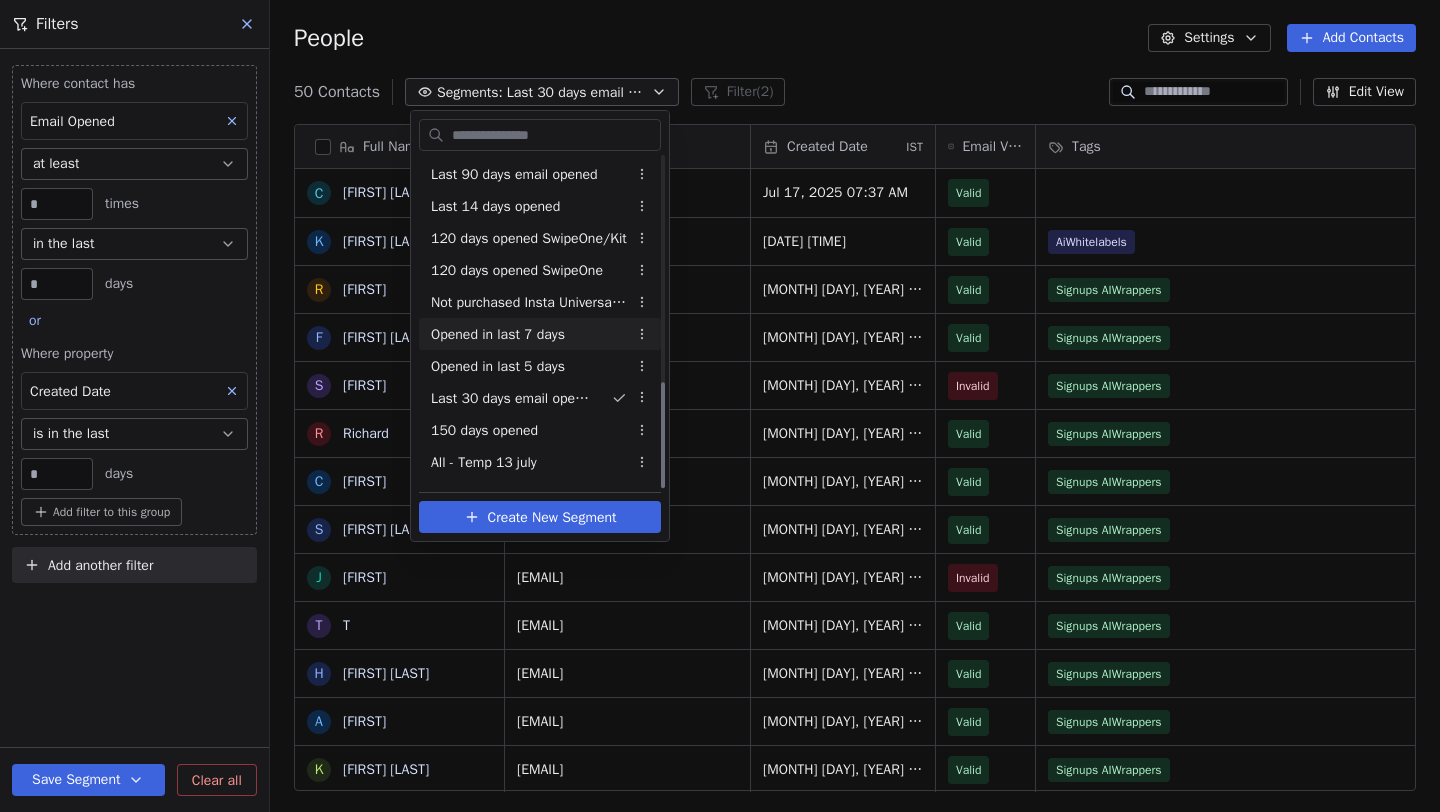 scroll, scrollTop: 699, scrollLeft: 0, axis: vertical 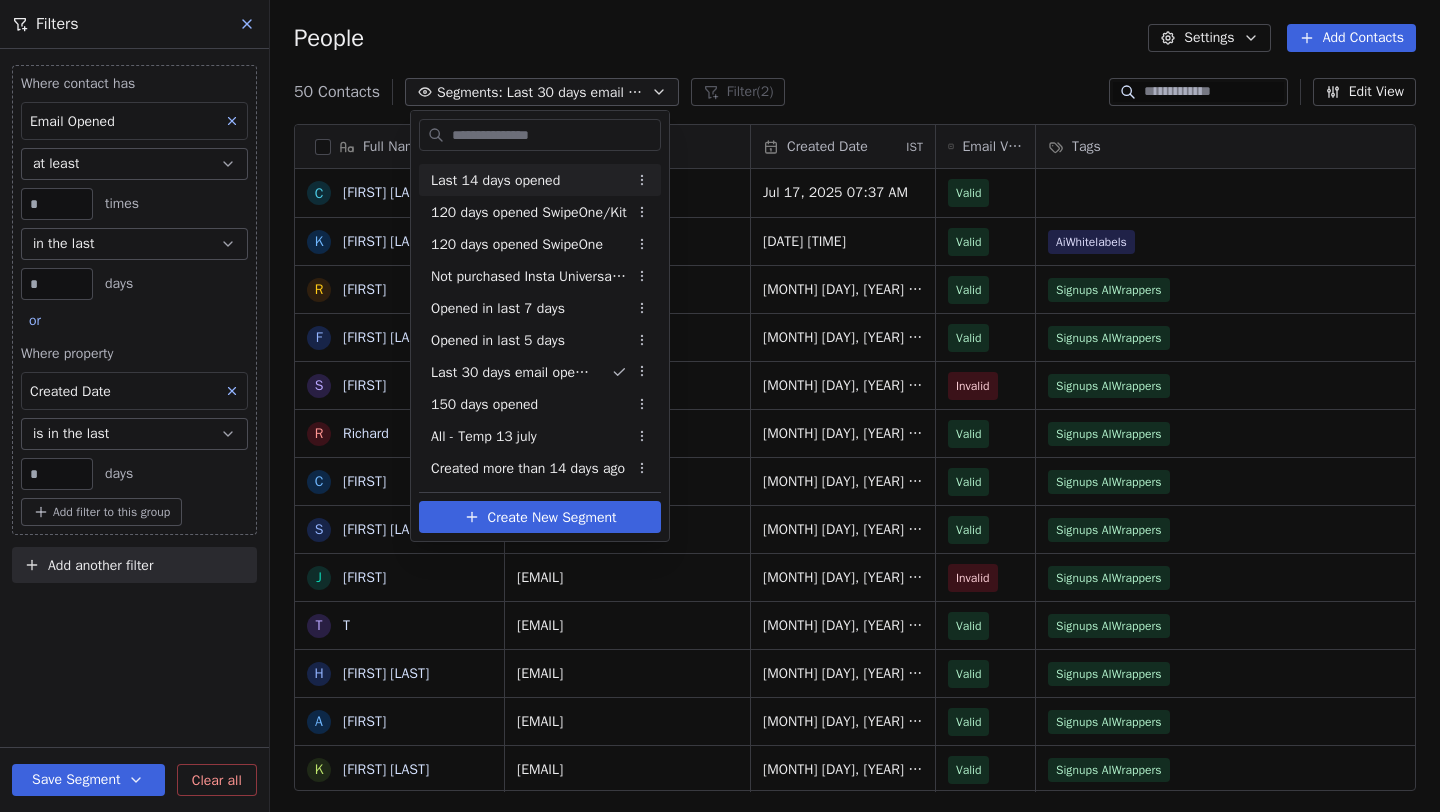 click on "T Timternational B.V. Contacts People Marketing Workflows Campaigns Sales Pipelines Sequences Beta Tools Apps AI Agents Help & Support Filters Where contact has Email Opened at least * times in the last ** days or Where property Created Date is in the last ** days Add filter to this group Add another filter Save Segment Clear all People Settings Add Contacts 50 Contacts Segments: Last 30 days email opened Filter (2) Edit View Tag Add to Sequence Export Full Name c [FIRST] [LAST] K [FIRST] [LAST] R [FIRST] [LAST] C [FIRST] [LAST] M [FIRST] [LAST] [LAST] M [FIRST] [LAST] [LAST] K [FIRST] [LAST] [LAST] J [FIRST] [LAST] [LAST] d [EMAIL] Y [FIRST] [LAST] [LAST] D [FIRST] [LAST] [LAST] J [FIRST] [LAST] [LAST] H [FIRST] [LAST] p [EMAIL] t [EMAIL] S [FIRST] j [EMAIL] R [FIRST] [LAST] M [FIRST] [LAST] t [EMAIL] R [FIRST] [LAST] t [EMAIL] m [EMAIL] j [EMAIL] s [EMAIL] s [EMAIL] d [EMAIL] i [EMAIL] g [EMAIL] r [EMAIL] s l b [EMAIL] Tags Product Valid AIWrappers Valid Valid" at bounding box center [720, 406] 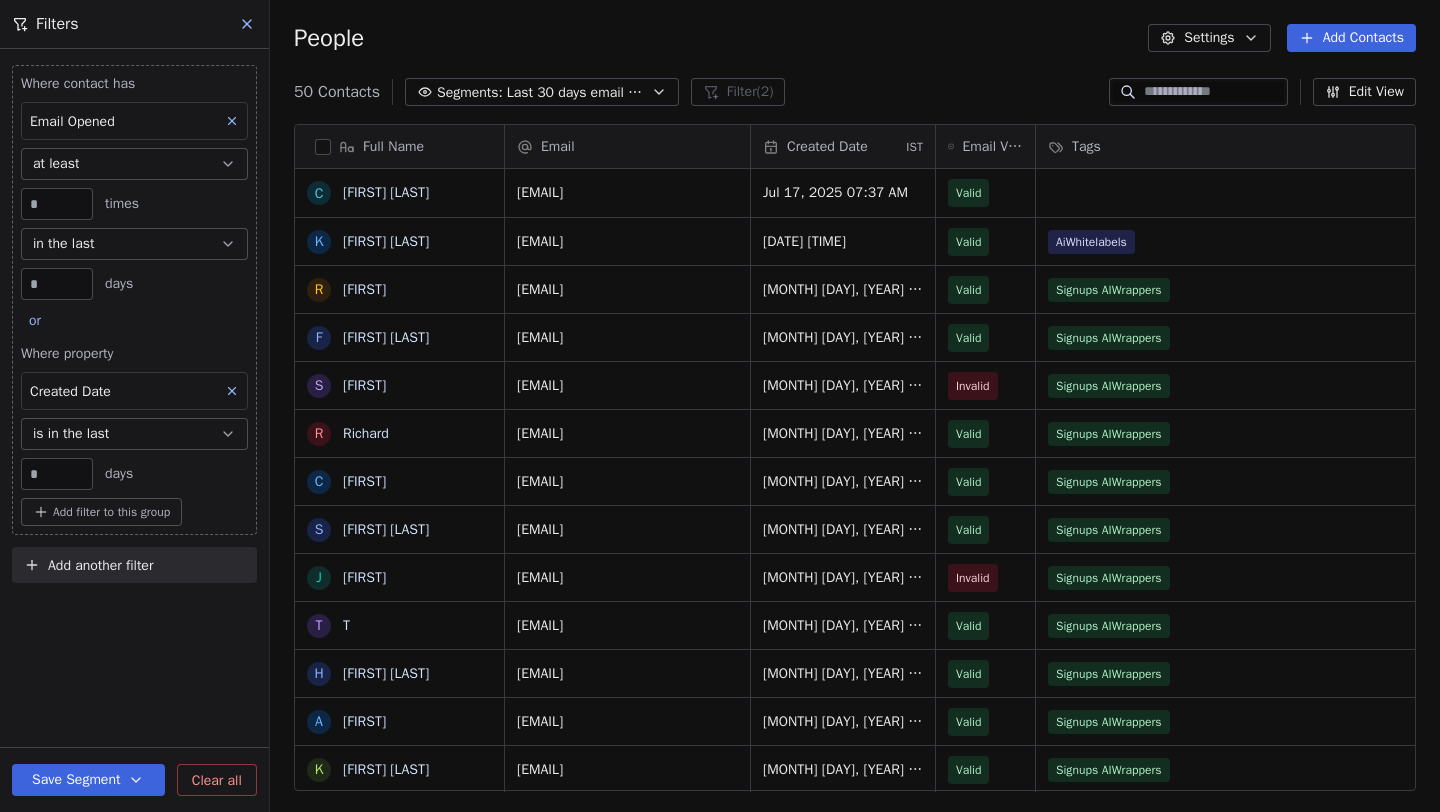 click 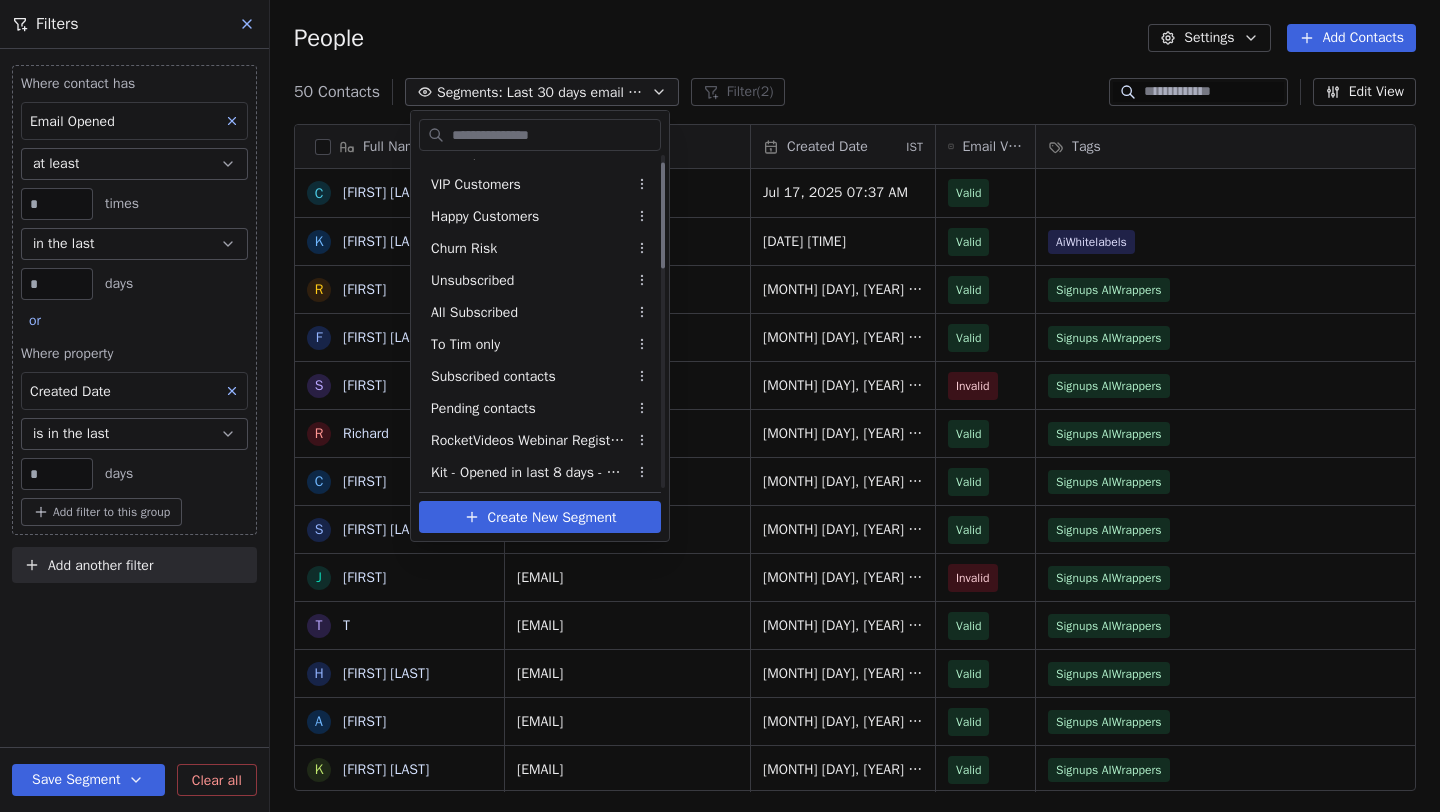 scroll, scrollTop: 0, scrollLeft: 0, axis: both 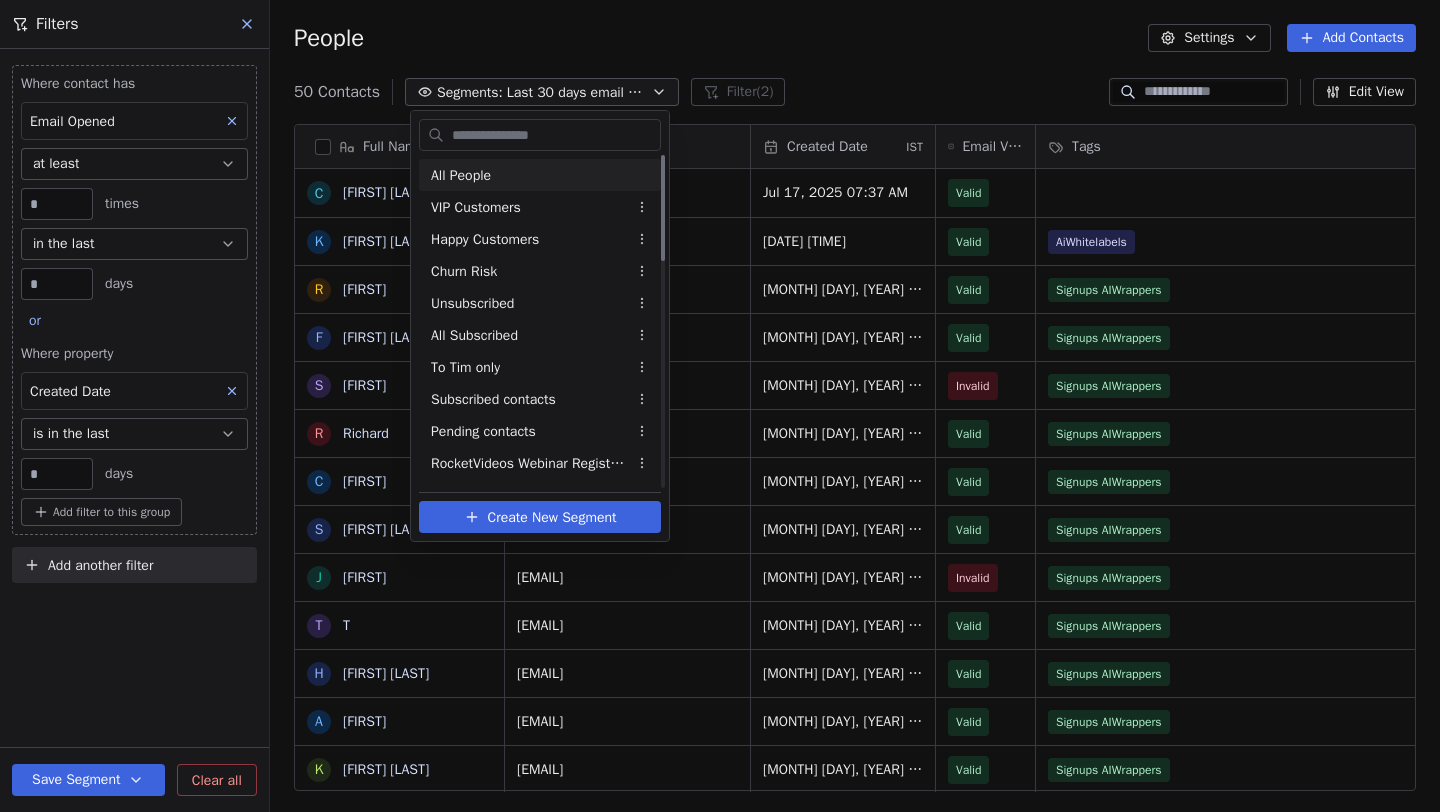 click on "All People" at bounding box center (540, 175) 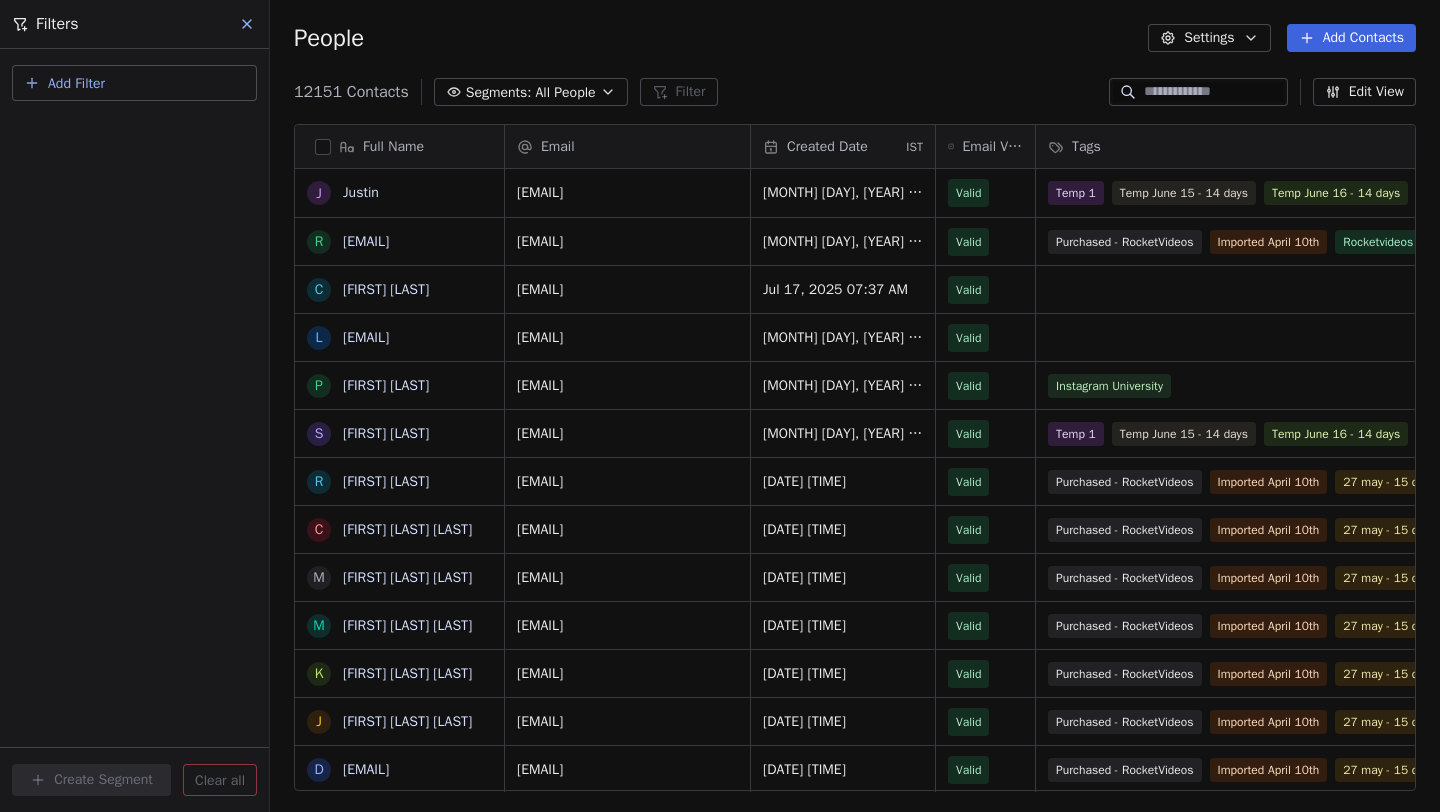 click on "Add Filter" at bounding box center (134, 83) 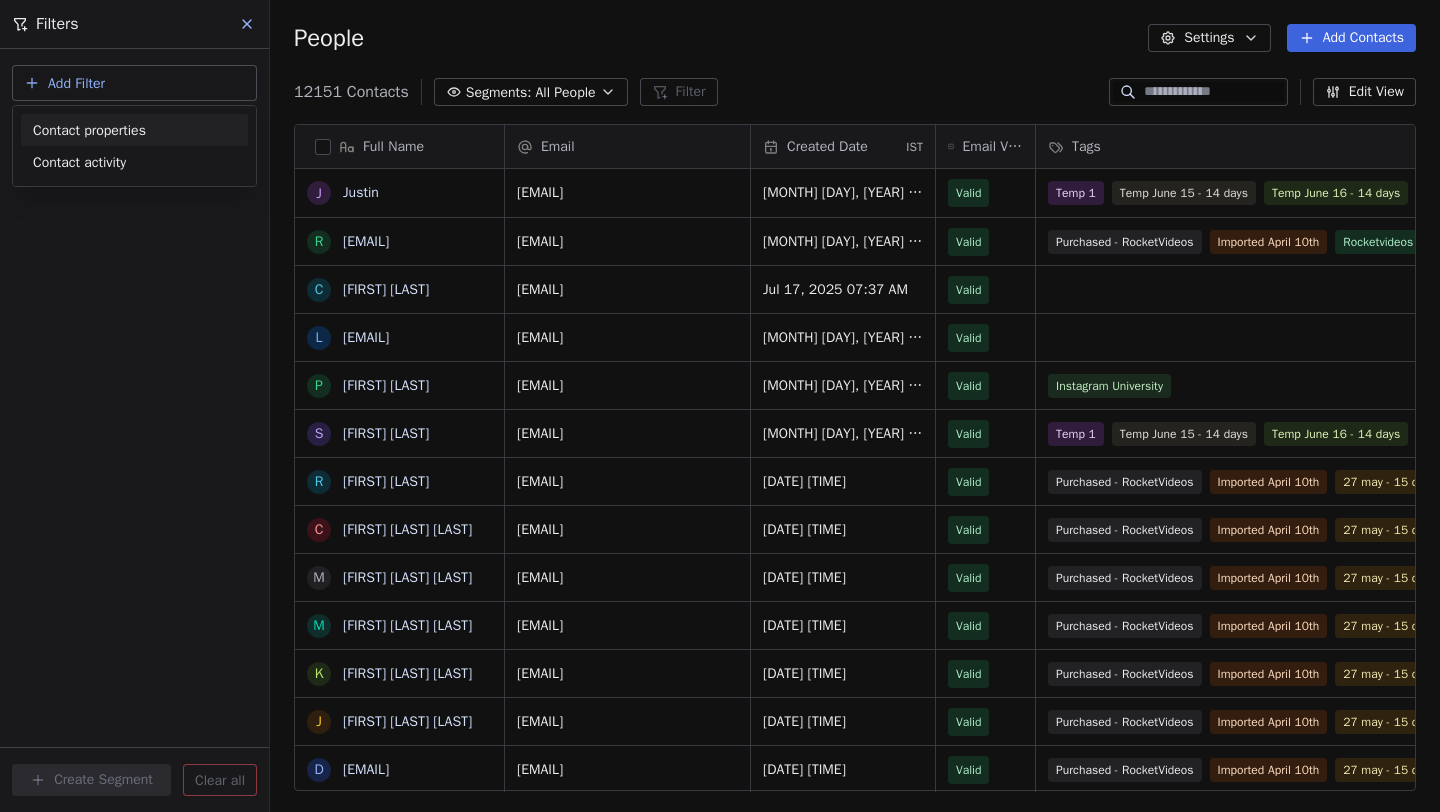 click on "Full Name J [FIRST] [LAST] c charles russell l [EMAIL] P Paul Phang S Steve Chung R Robert Liljeroth C Charif Badran Badran M Mark McInerney McInerney M Marios Demetriades Demetriades K Kim Ejby Lorentzen Ejby Lorentzen J John Shuford Shuford d [EMAIL] Y Youri Stoykov Stoykov D Donghoon Kim Kim J John West West H Hendri Tjung p [EMAIL] t [EMAIL] S Shena j juan alvarez alvarez r [EMAIL] f [EMAIL] A Alexander Clarke S Sorbojeet Chatterjee Chatterjee E Empaga Anak Ganing O Oleg Baccovich D Dominic Turner Turner L Latasha Johnson R Roland Dexter Eviota T Theresa Redditt Scott Redditt Scott W William Mrkich D Email" at bounding box center (720, 406) 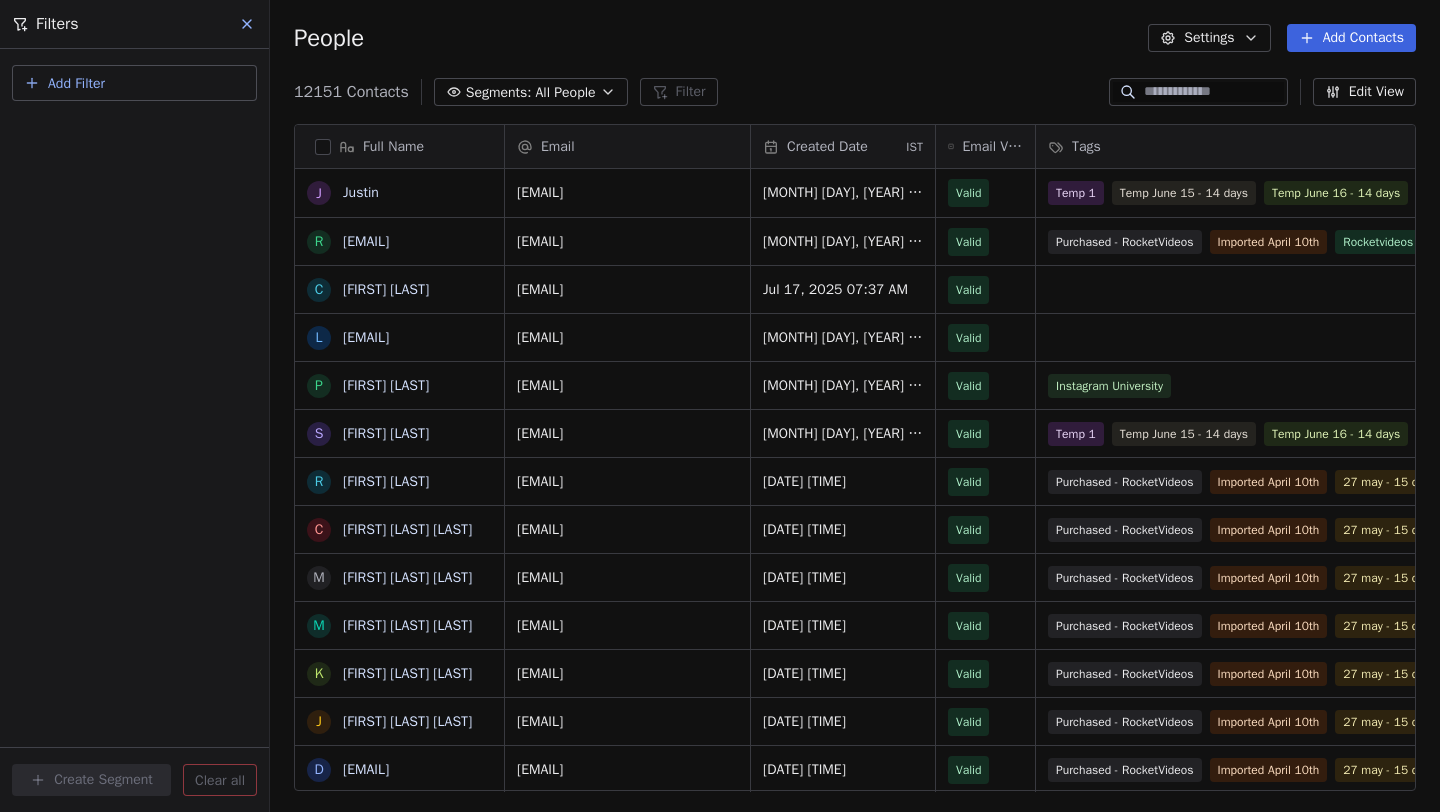 click 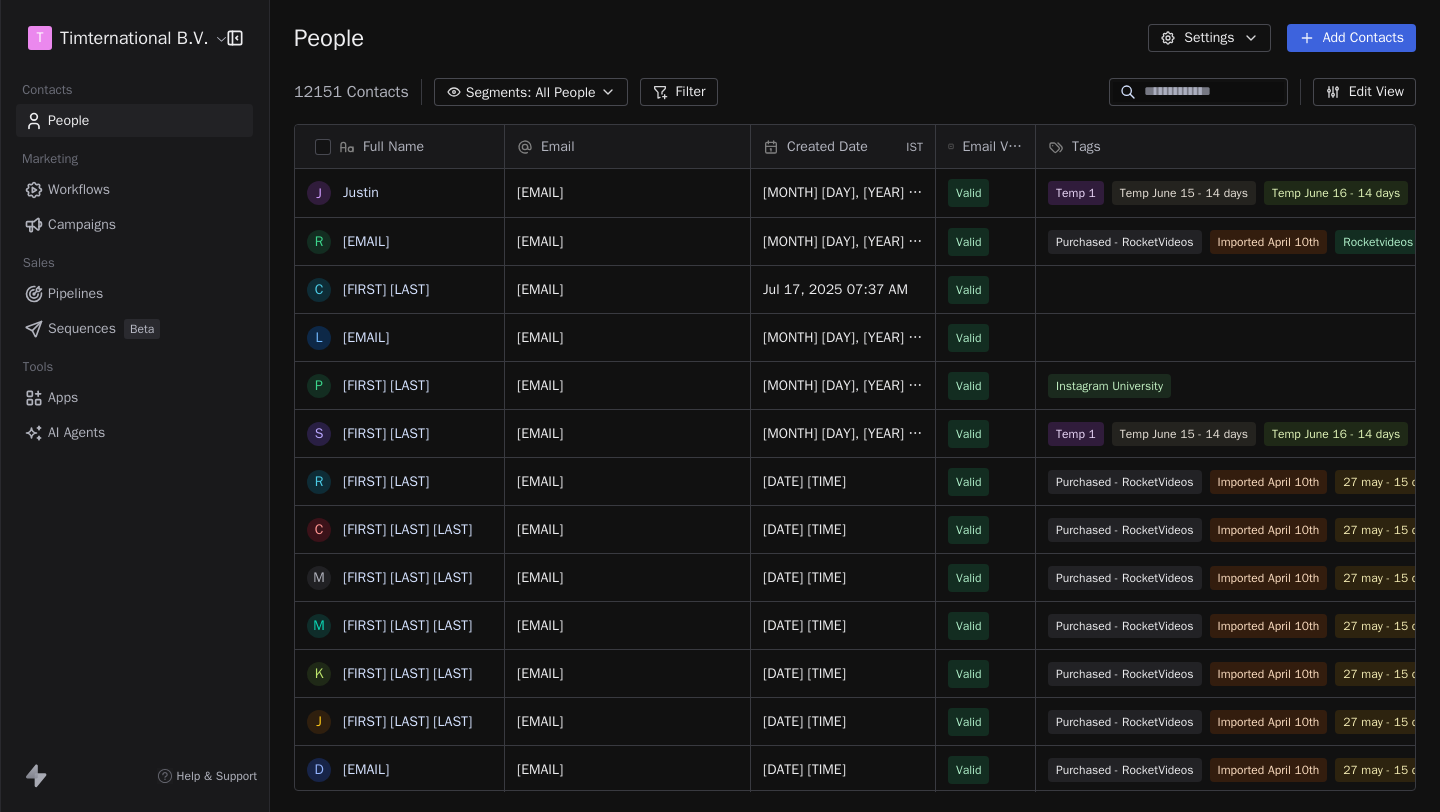 click on "Filter" at bounding box center (679, 92) 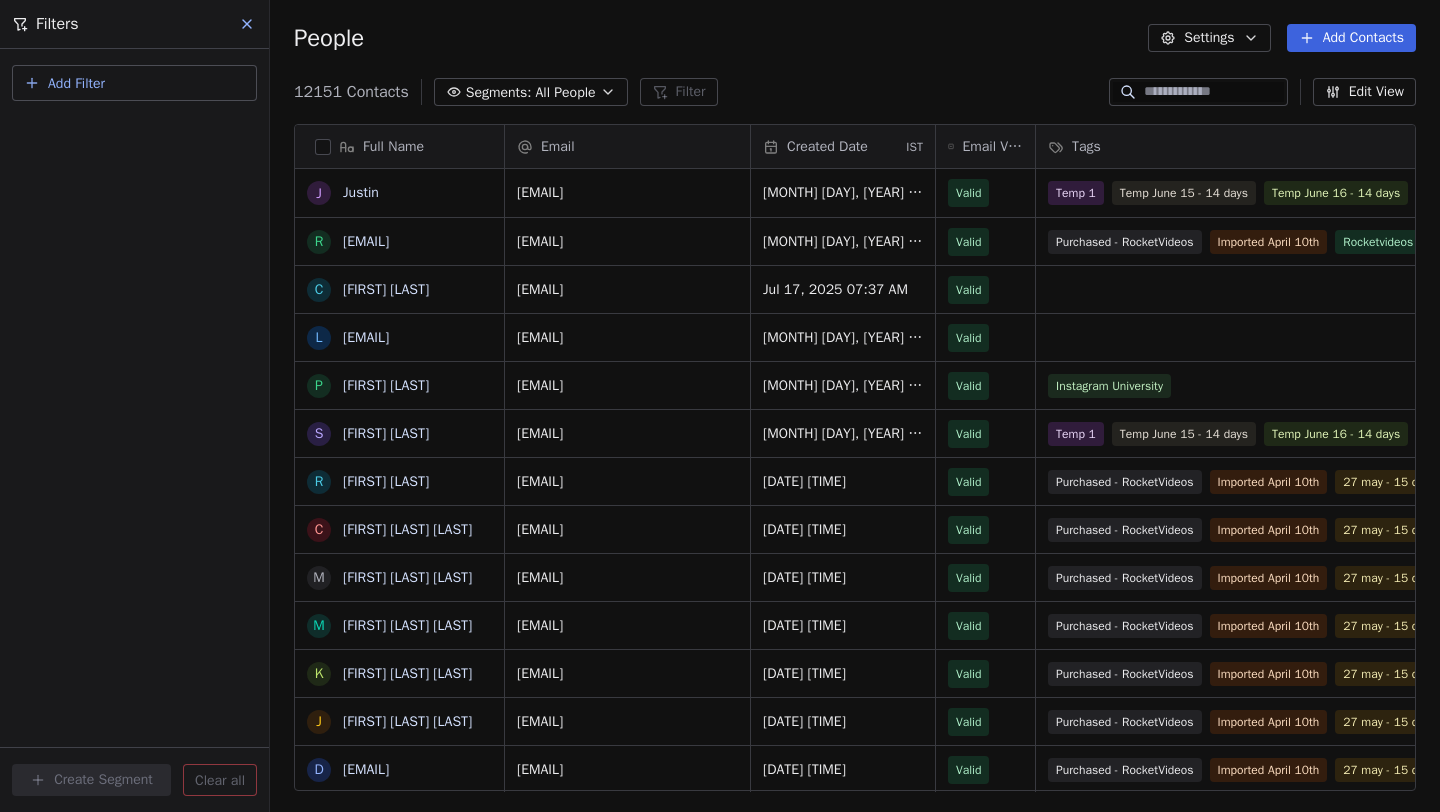 click on "Add Filter" at bounding box center [134, 83] 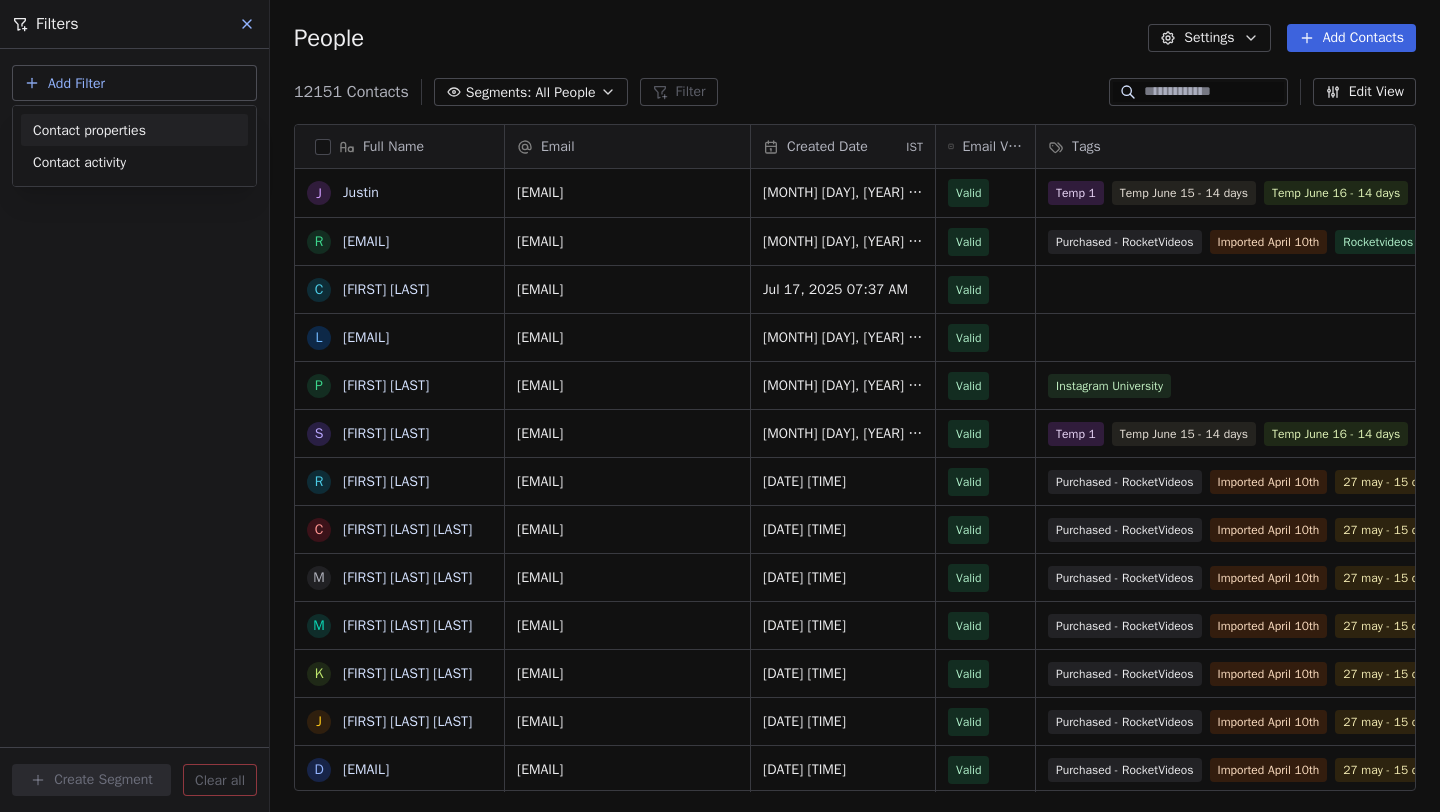 click on "Contact properties" at bounding box center [89, 130] 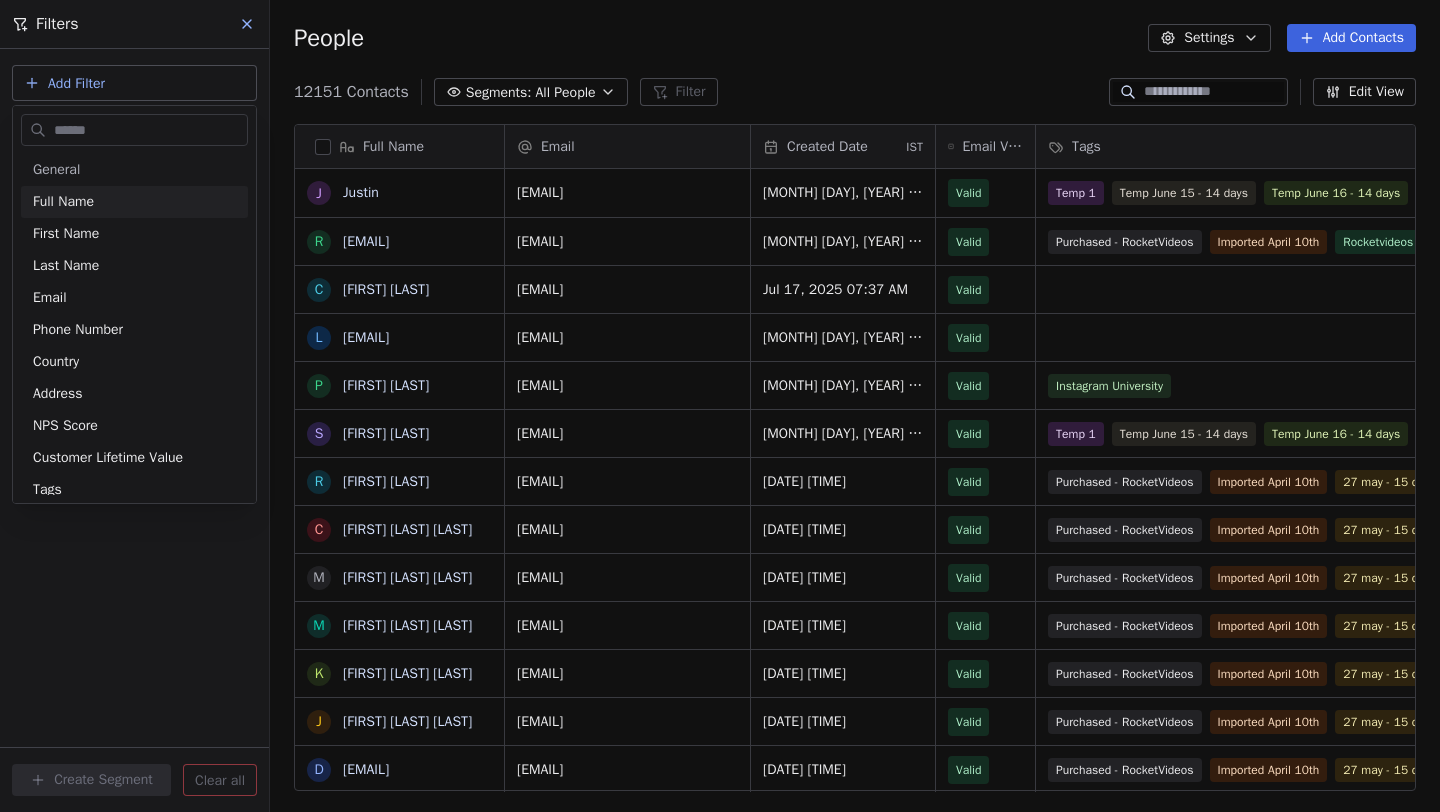 click on "Full Name J [FIRST] [LAST] c charles russell l [EMAIL] P Paul Phang S Steve Chung R Robert Liljeroth C Charif Badran Badran M Mark McInerney McInerney M Marios Demetriades Demetriades K Kim Ejby Lorentzen Ejby Lorentzen J John Shuford Shuford d [EMAIL] Y Youri Stoykov Stoykov D Donghoon Kim Kim J John West West H Hendri Tjung p [EMAIL] t [EMAIL] S Shena j juan alvarez alvarez r [EMAIL] f [EMAIL] A Alexander Clarke S Sorbojeet Chatterjee Chatterjee E Empaga Anak Ganing O Oleg Baccovich D Dominic Turner Turner L Latasha Johnson R Roland Dexter Eviota T Theresa Redditt Scott Redditt Scott W William Mrkich D Email" at bounding box center [720, 406] 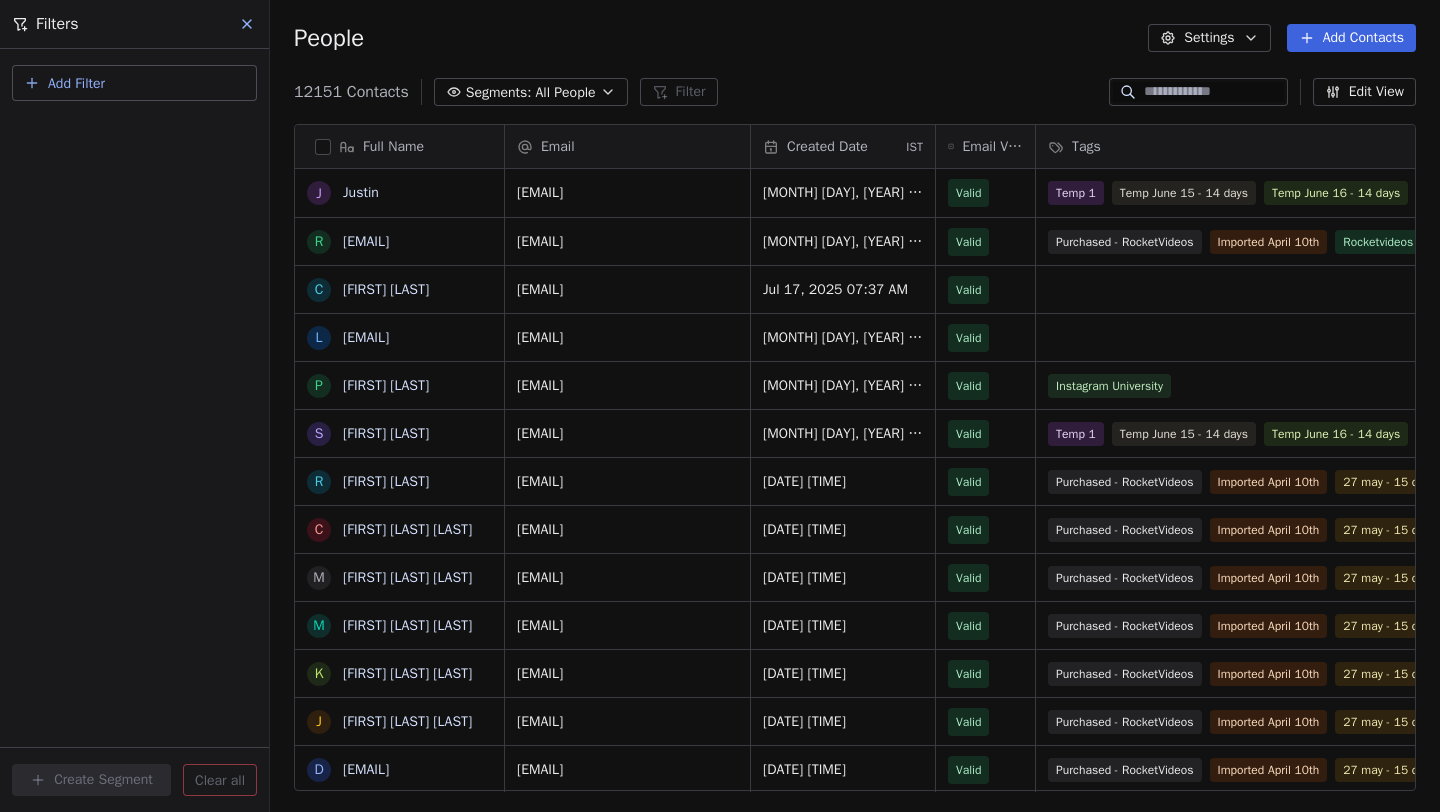 click on "Add Filter" at bounding box center (134, 83) 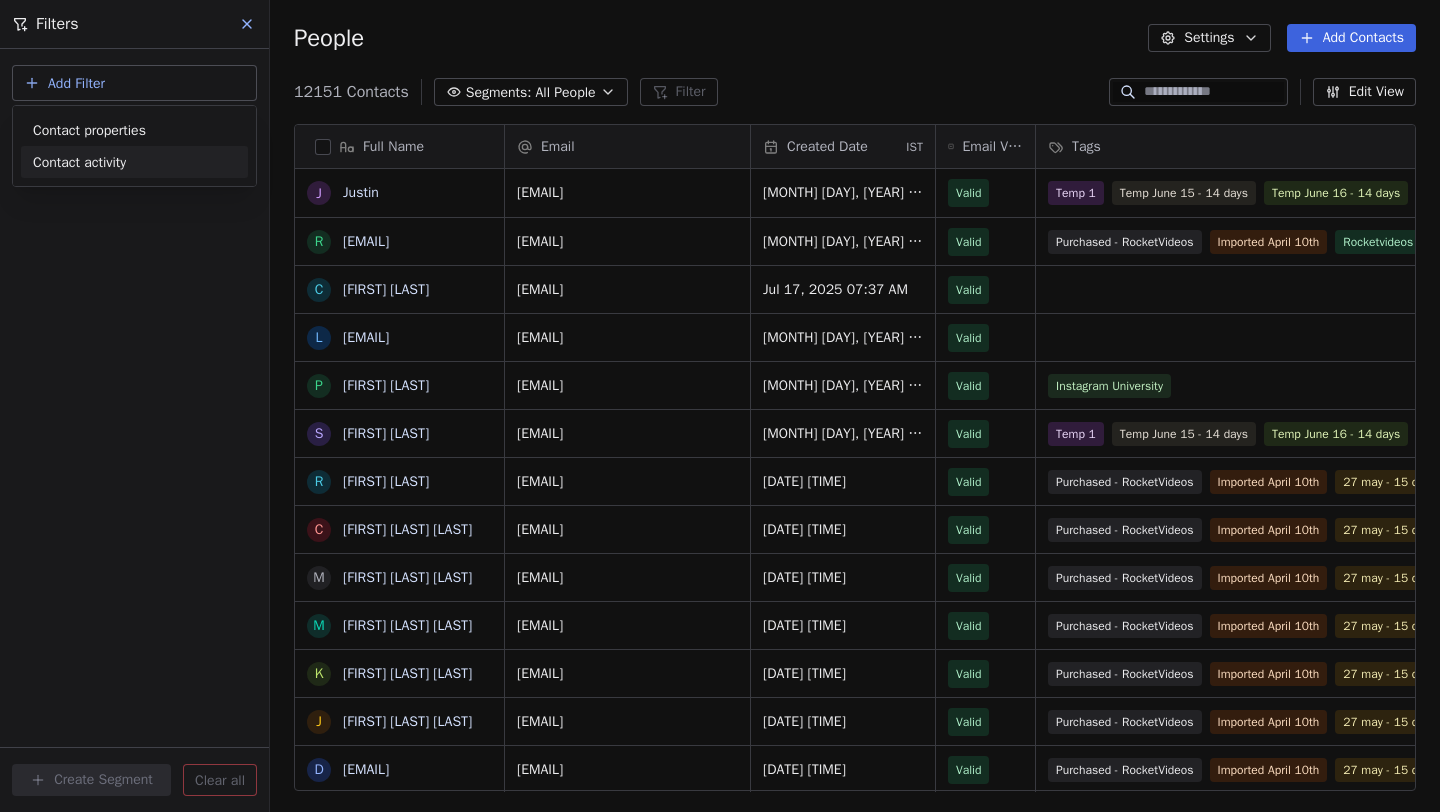 click on "Contact activity" at bounding box center [134, 162] 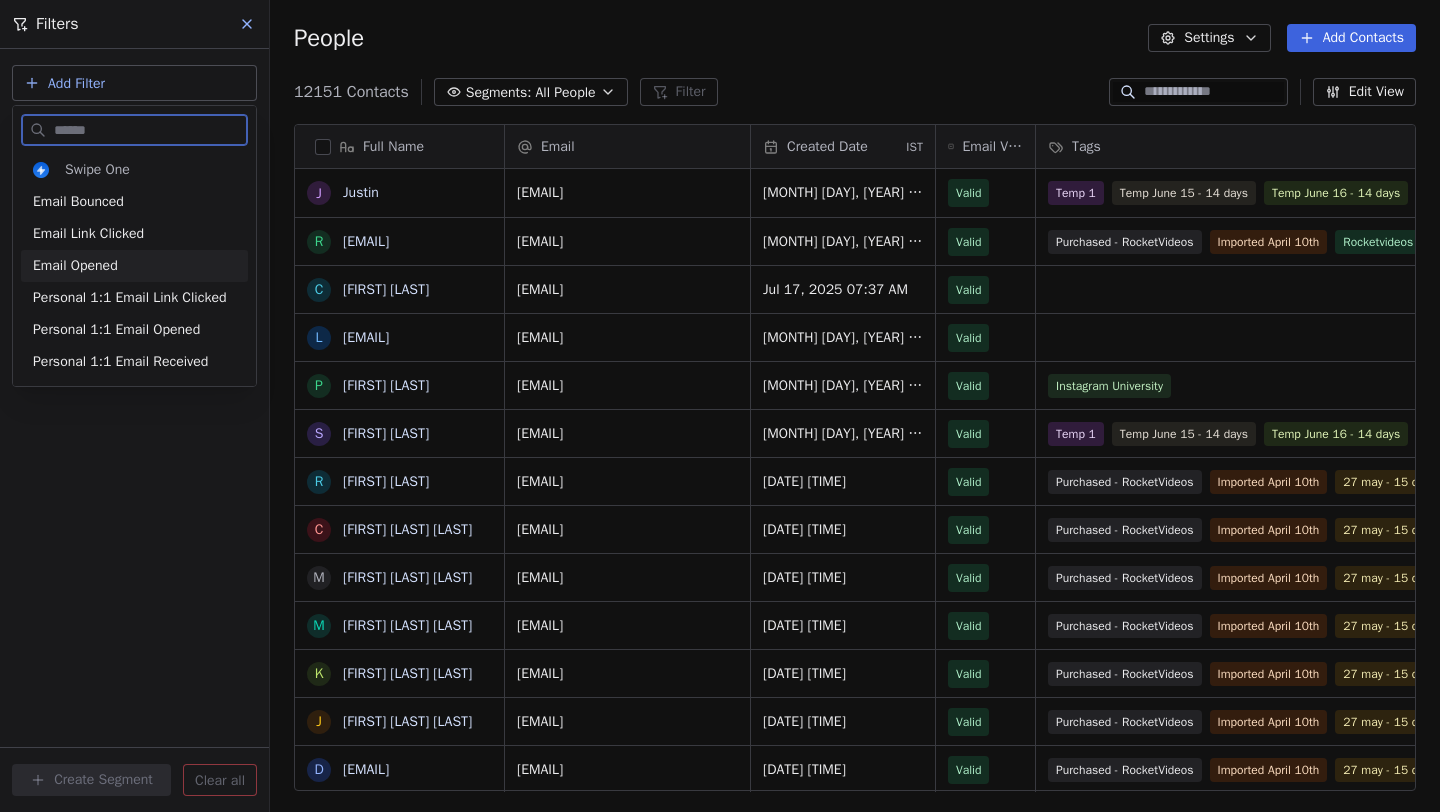 click on "Email Opened" at bounding box center (134, 266) 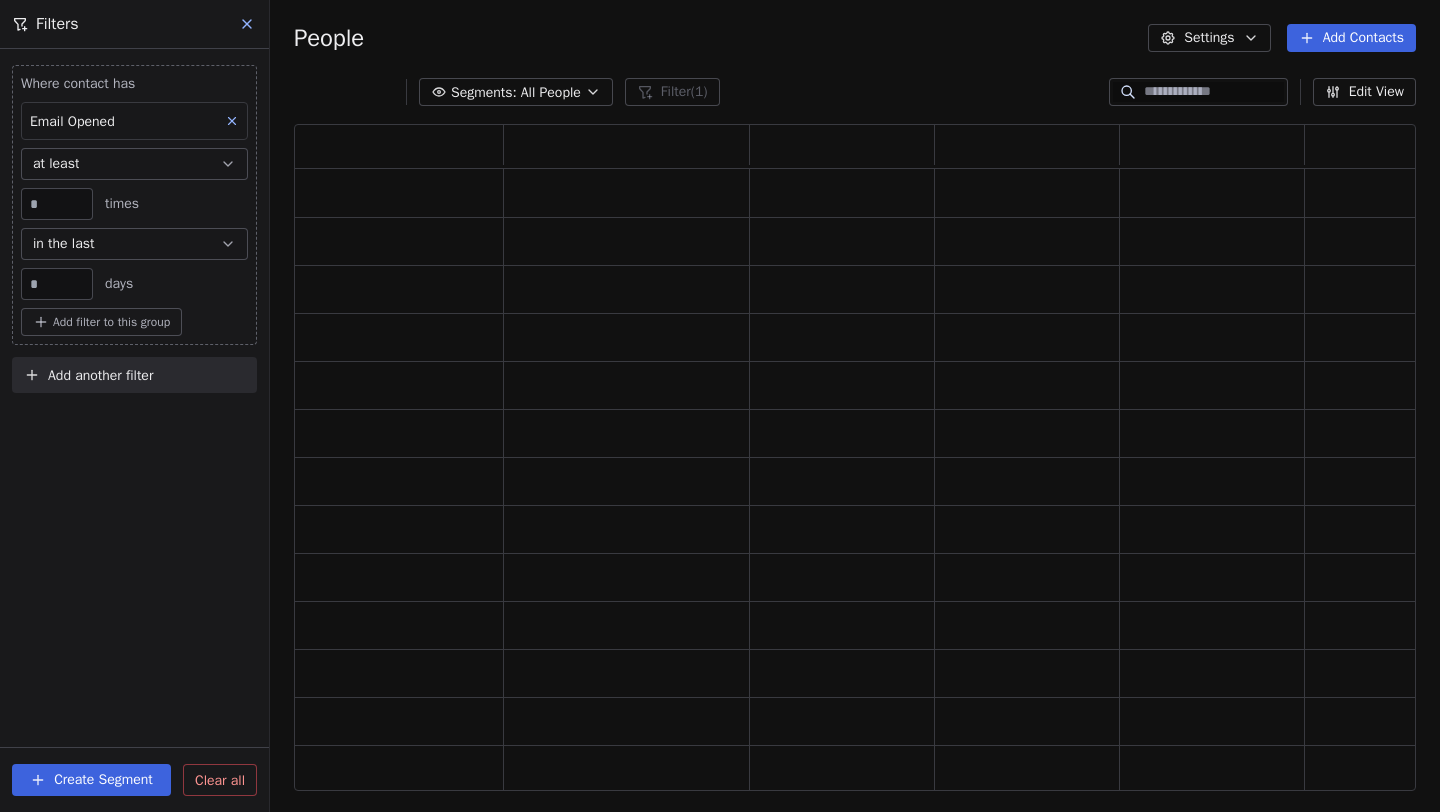 scroll, scrollTop: 1, scrollLeft: 1, axis: both 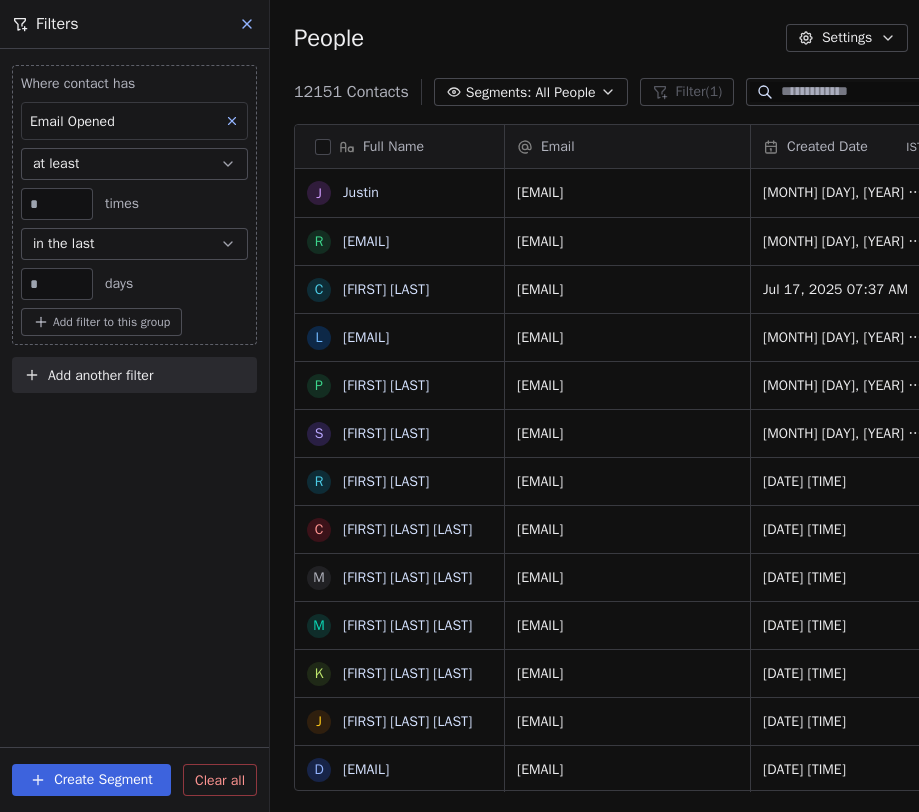 click on "**" at bounding box center [57, 284] 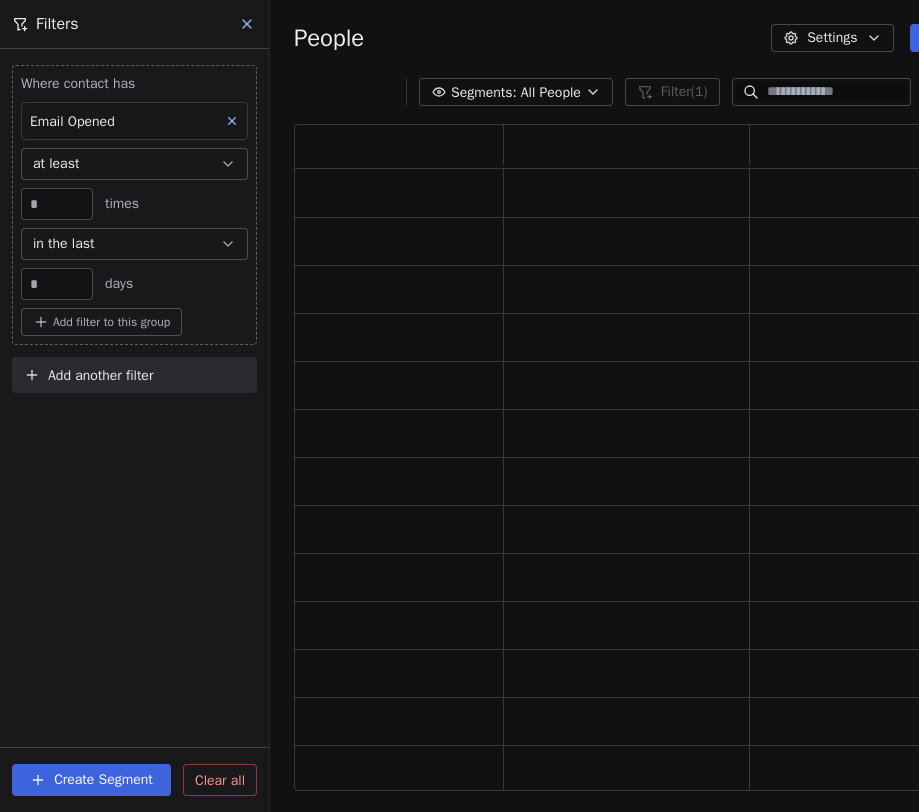 scroll, scrollTop: 1, scrollLeft: 1, axis: both 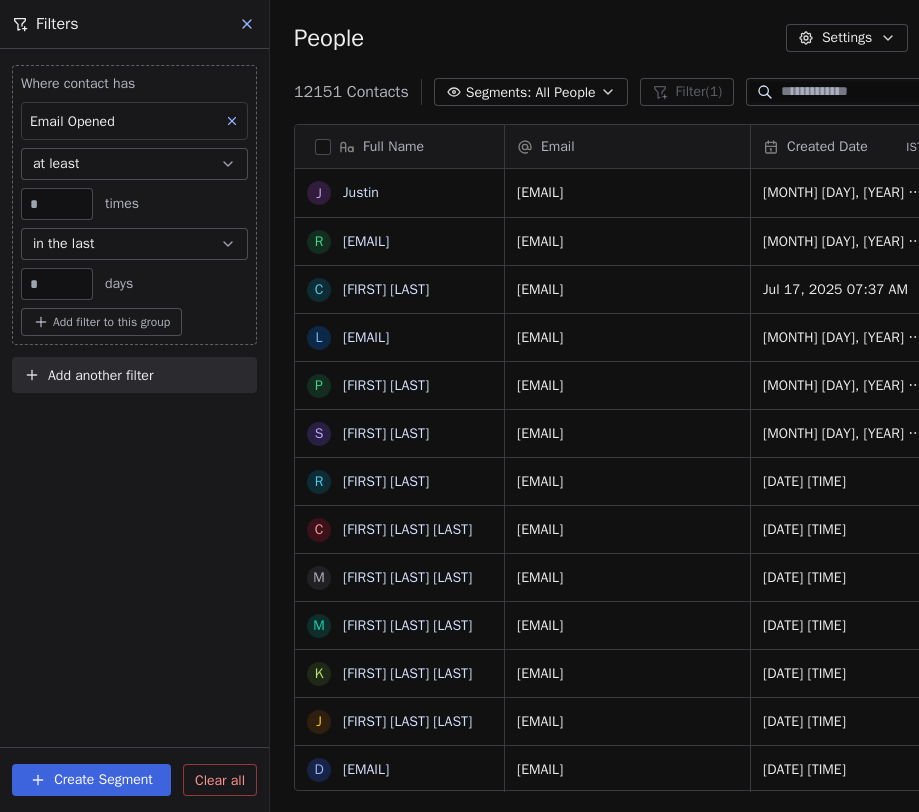 click on "***" at bounding box center (57, 284) 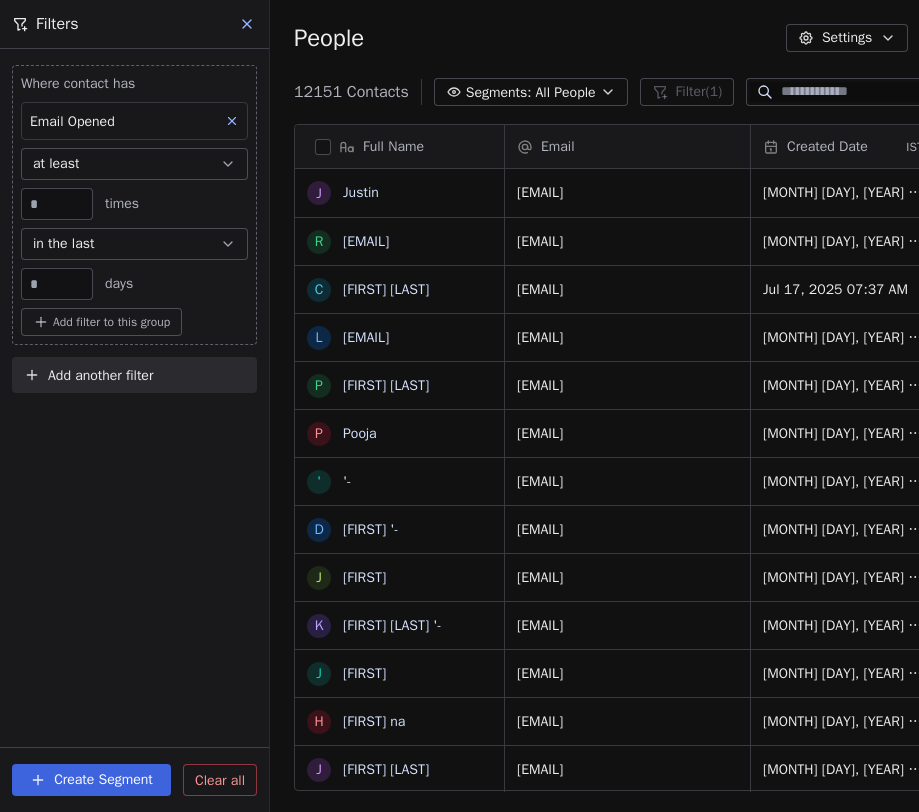 click on "**" at bounding box center [57, 284] 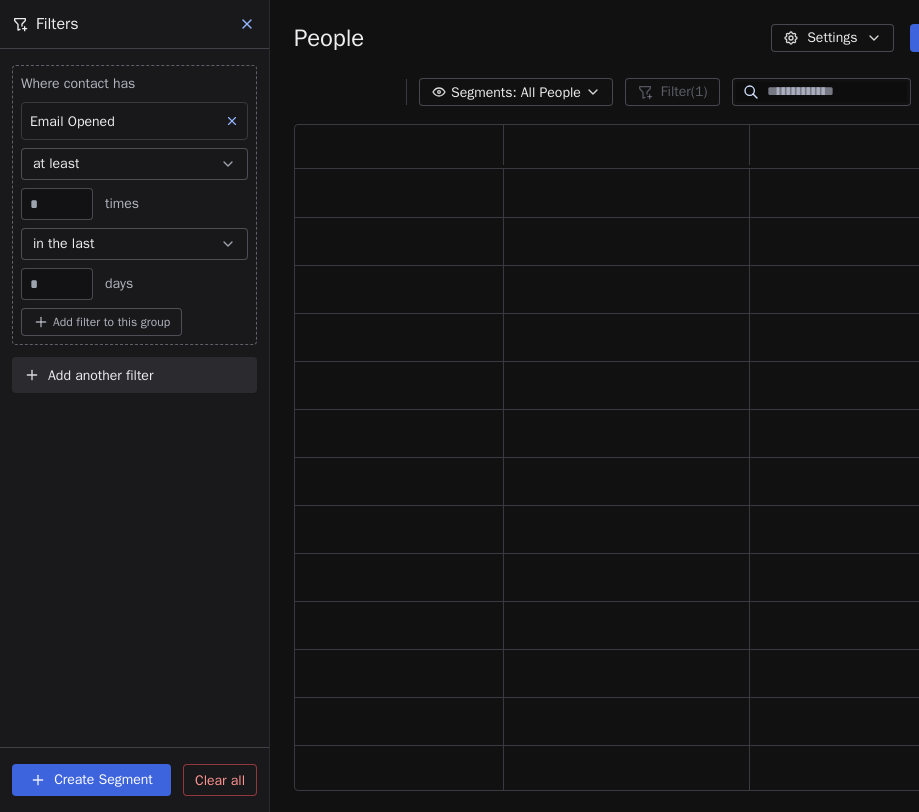 scroll, scrollTop: 1, scrollLeft: 1, axis: both 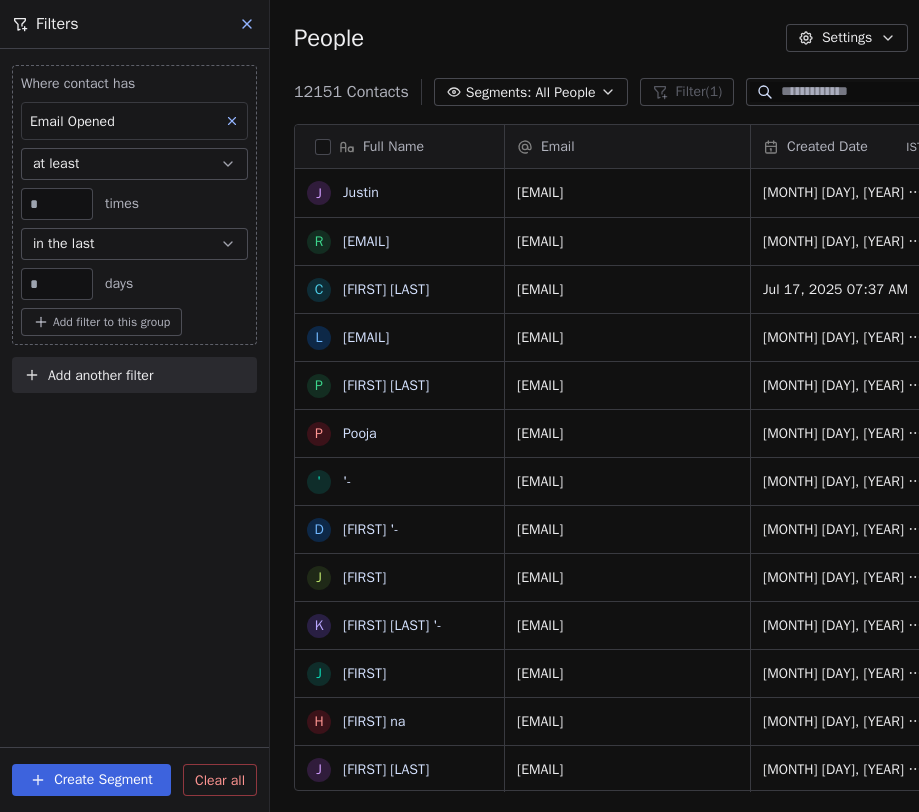 click on "***" at bounding box center (57, 284) 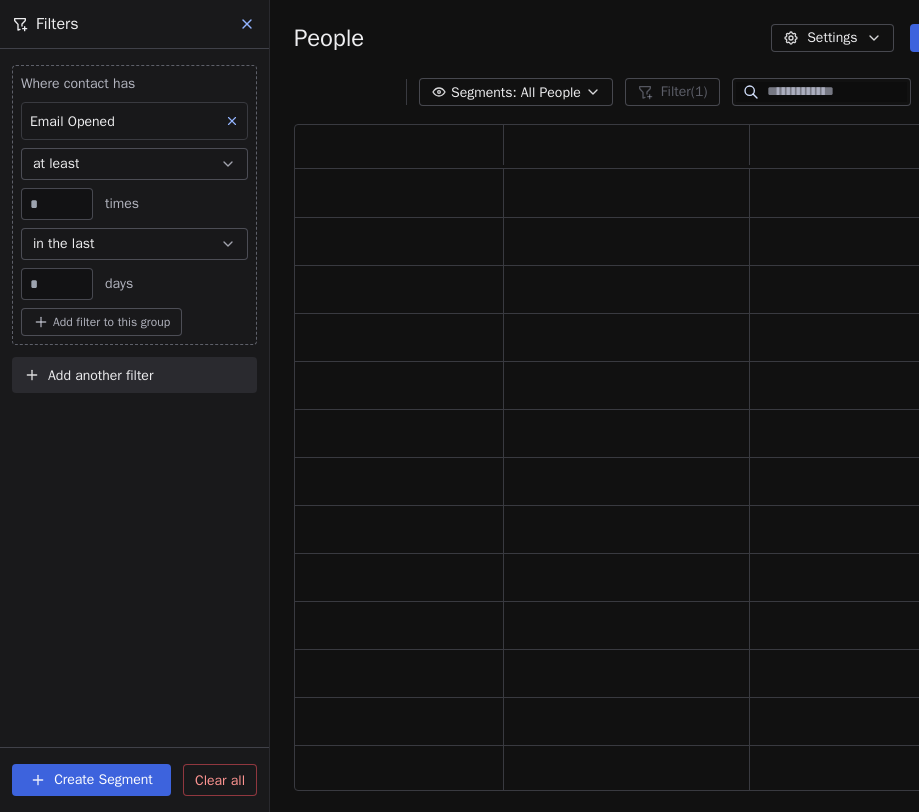 scroll, scrollTop: 1, scrollLeft: 1, axis: both 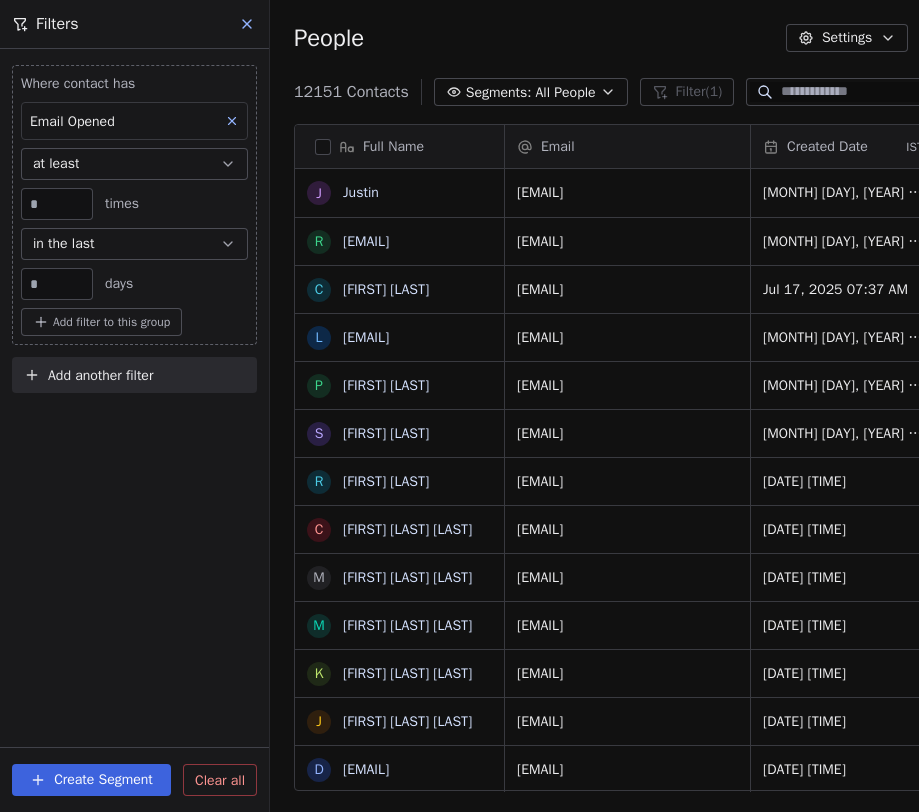 click on "*" at bounding box center [57, 284] 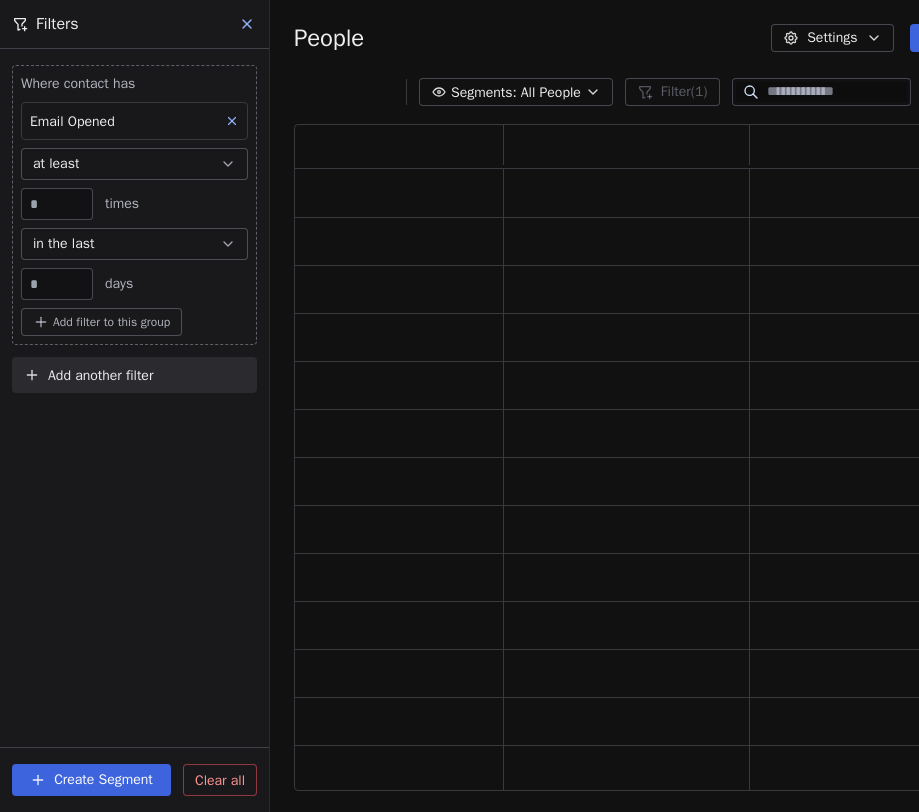scroll, scrollTop: 1, scrollLeft: 1, axis: both 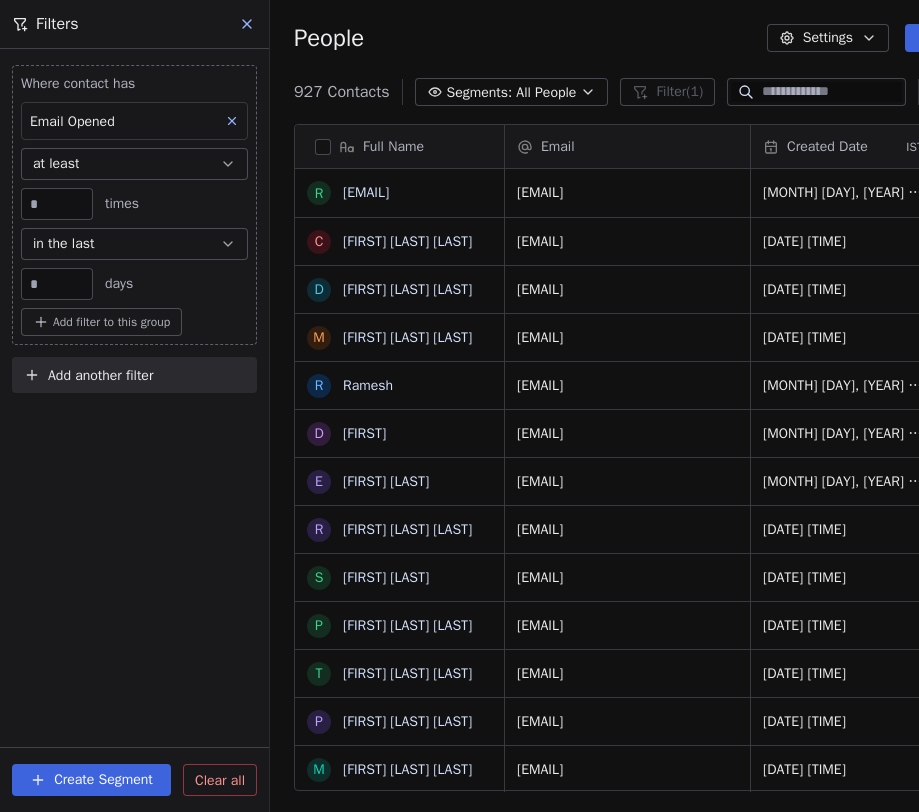 click on "*" at bounding box center [57, 284] 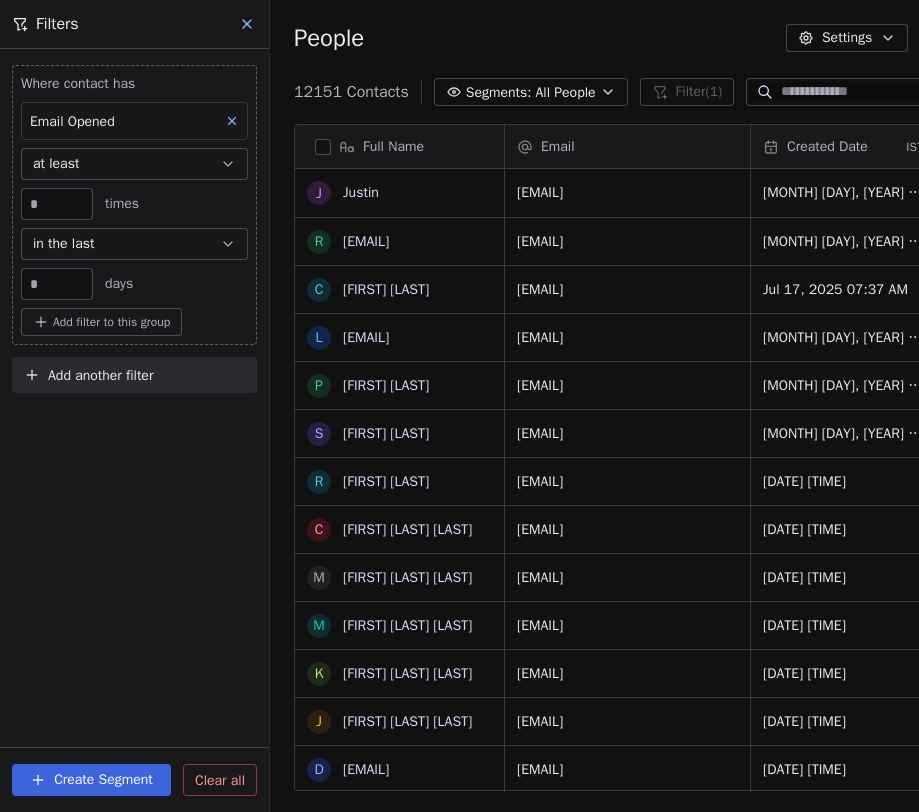scroll, scrollTop: 1, scrollLeft: 1, axis: both 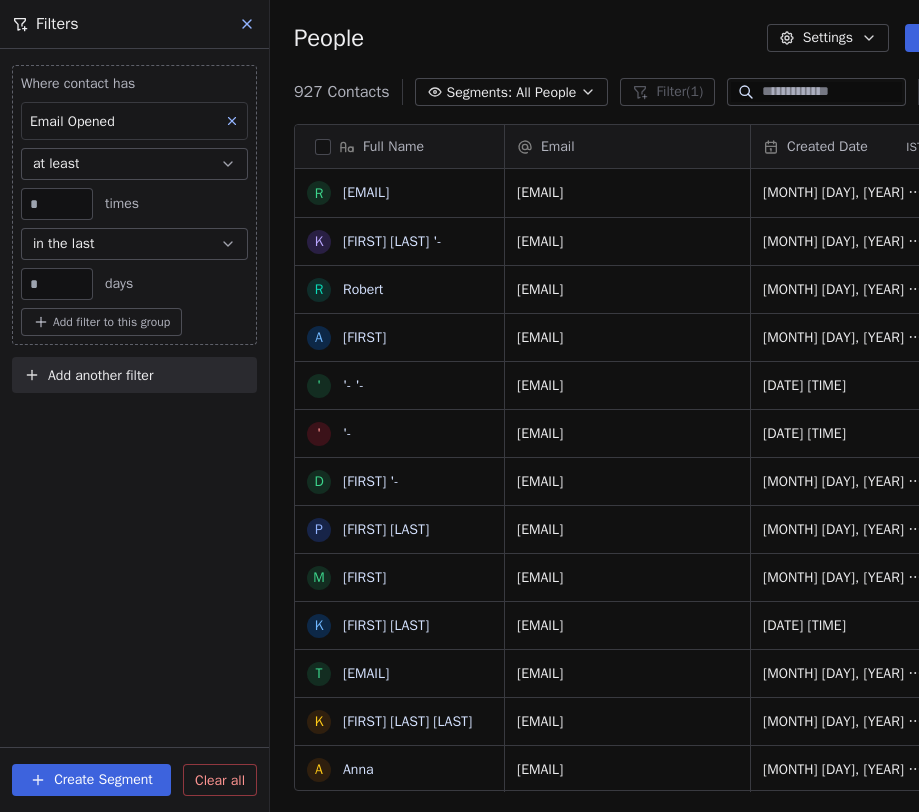 type on "*" 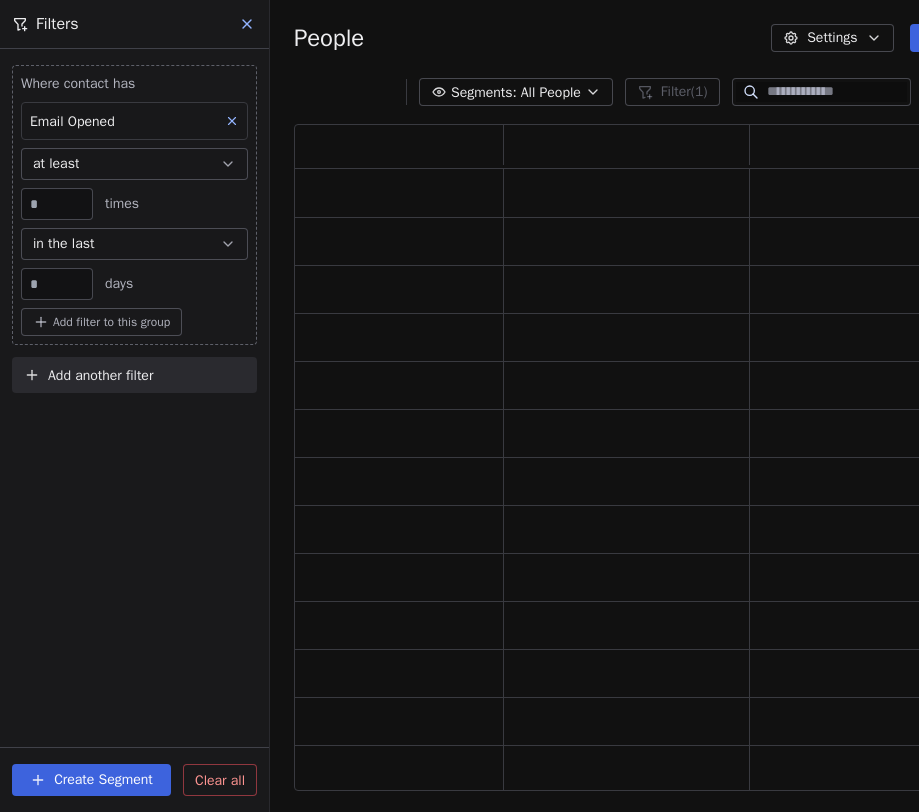scroll, scrollTop: 1, scrollLeft: 1, axis: both 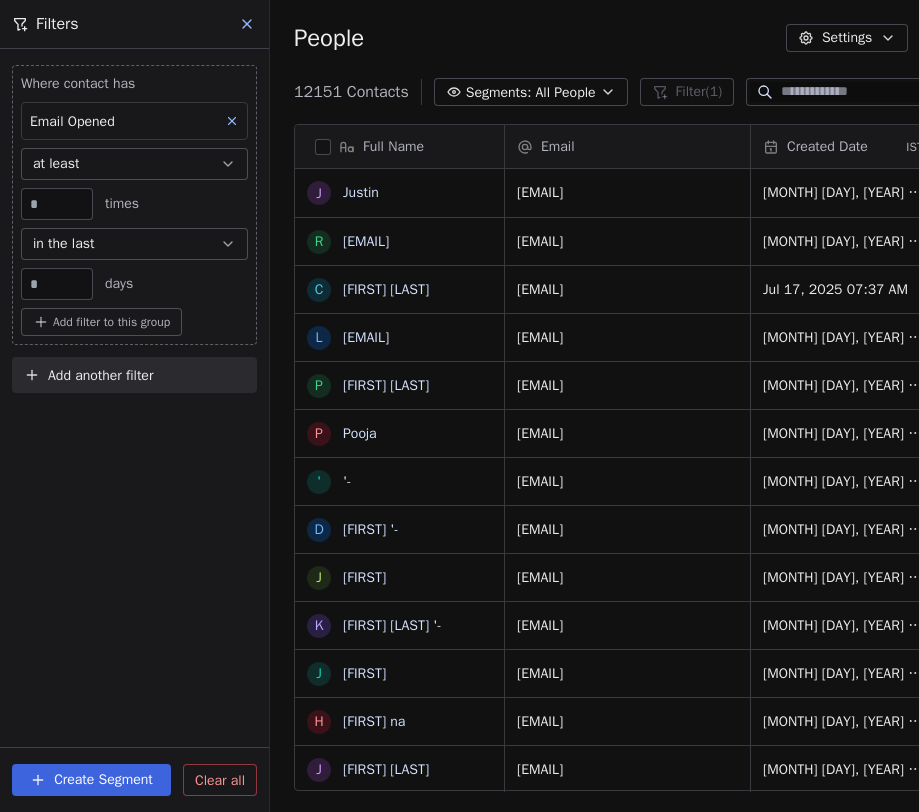 click on "*" at bounding box center (57, 204) 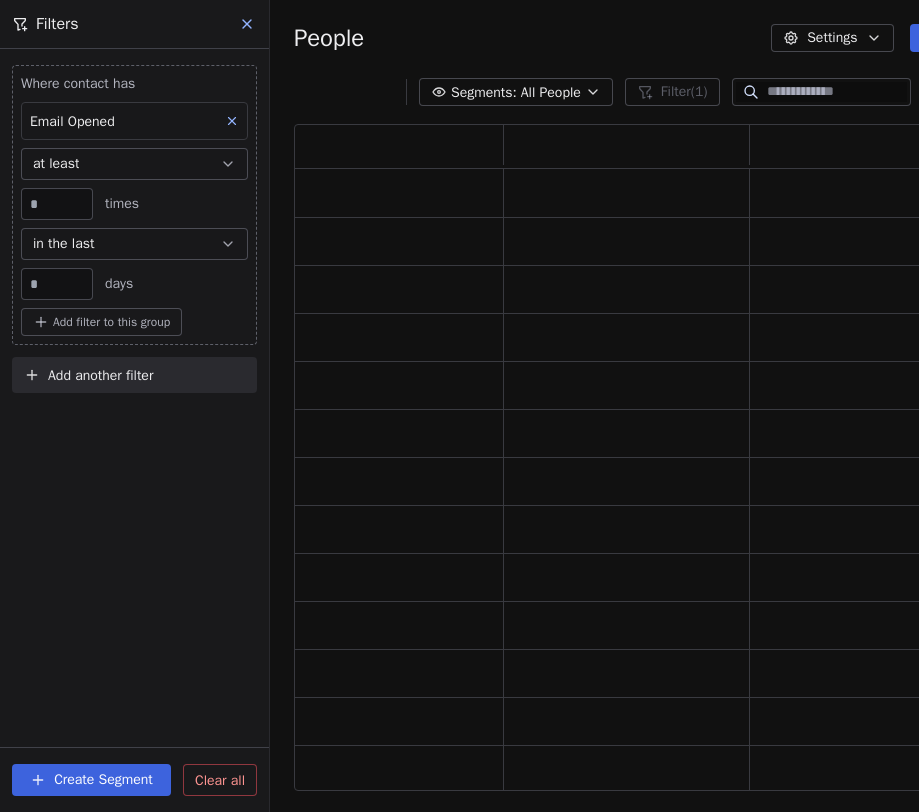 scroll, scrollTop: 1, scrollLeft: 1, axis: both 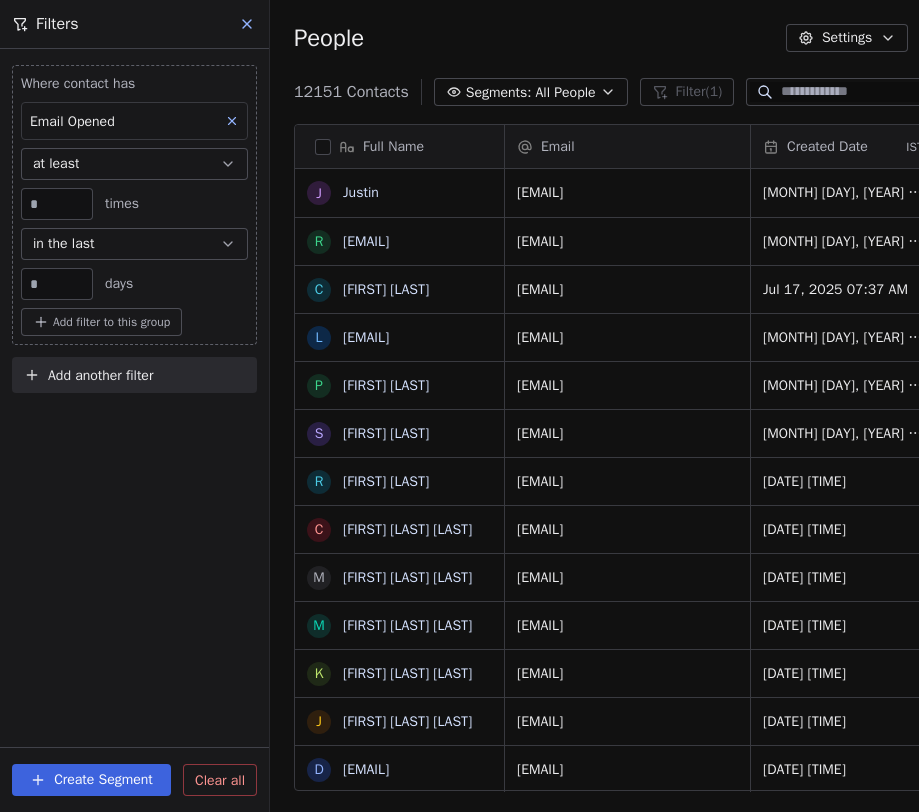 click on "*" at bounding box center [57, 204] 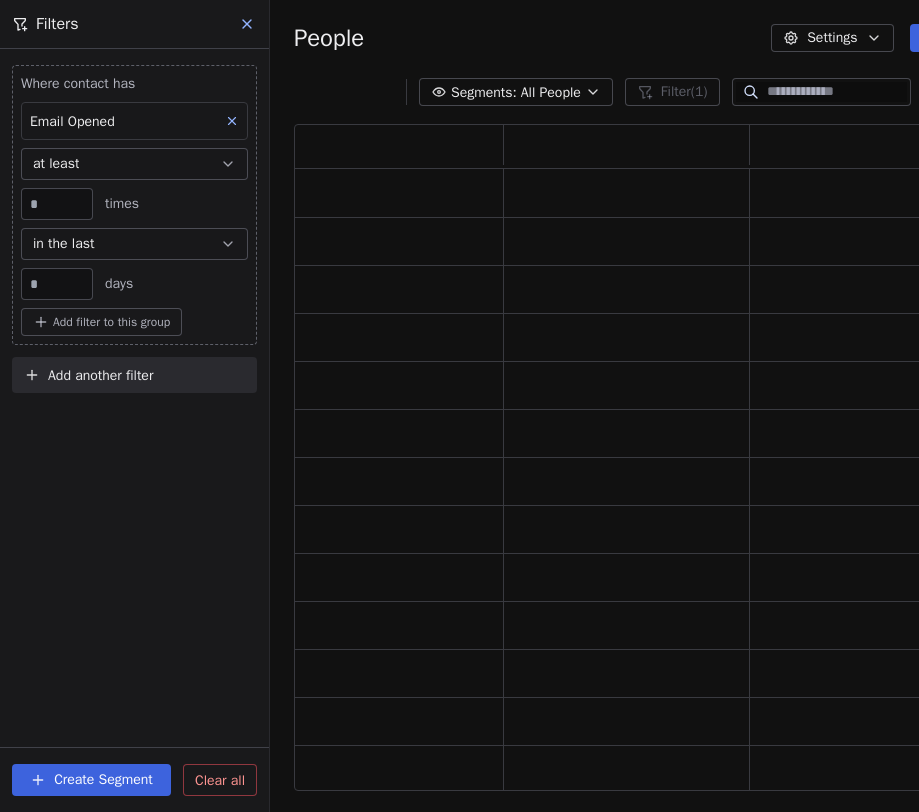scroll, scrollTop: 1, scrollLeft: 1, axis: both 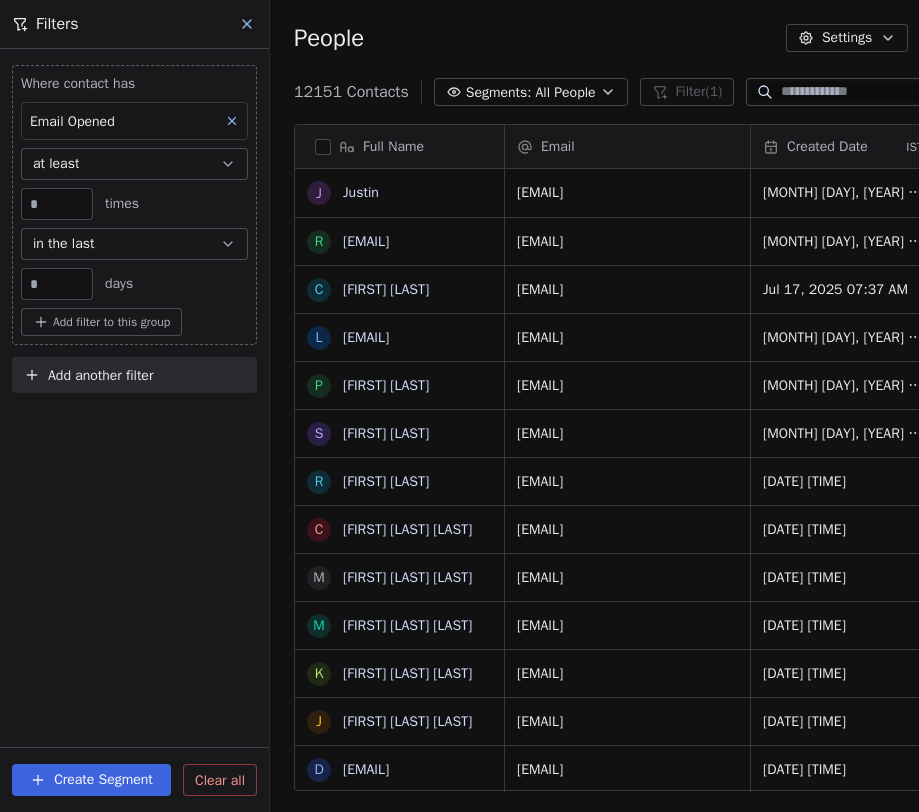 click on "*" at bounding box center (57, 204) 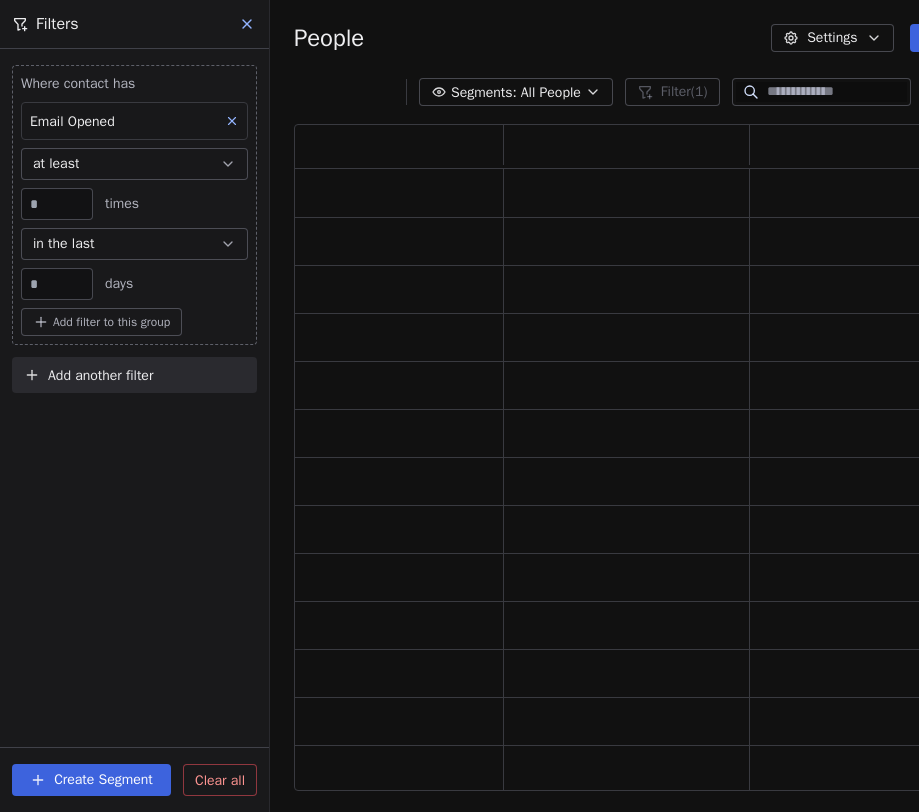 scroll, scrollTop: 1, scrollLeft: 1, axis: both 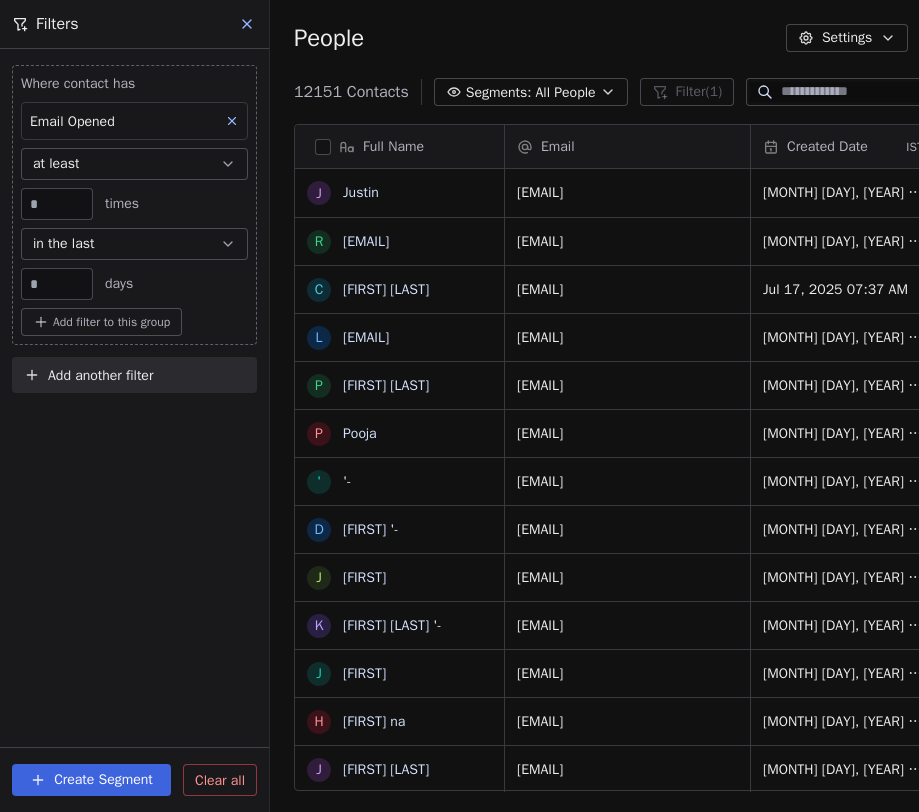 click on "*" at bounding box center (57, 204) 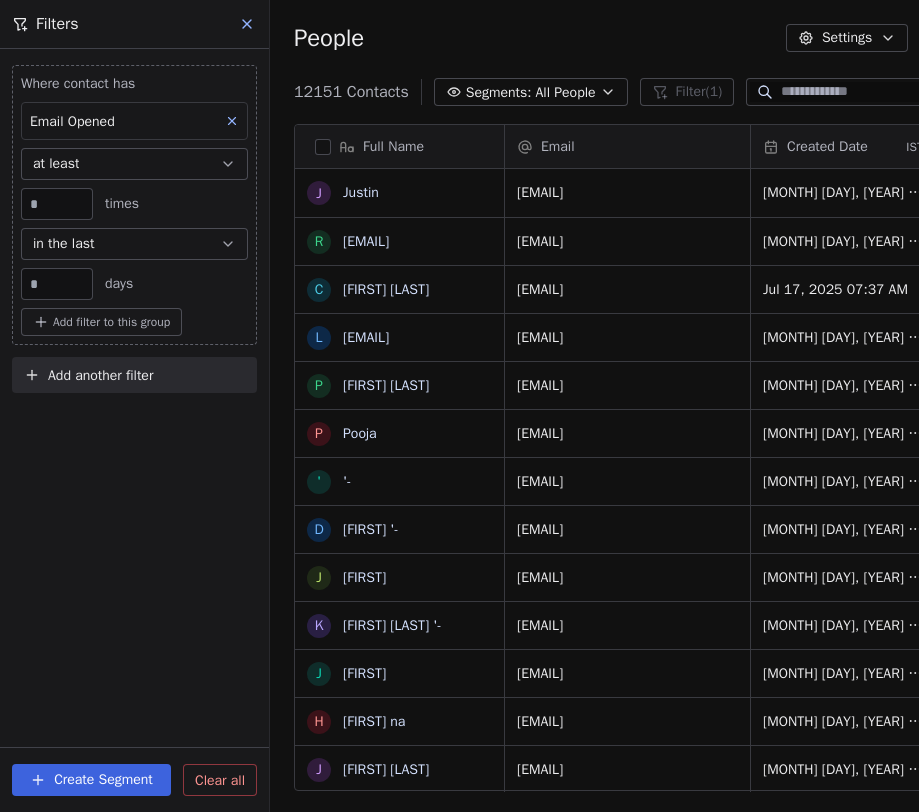 type on "*" 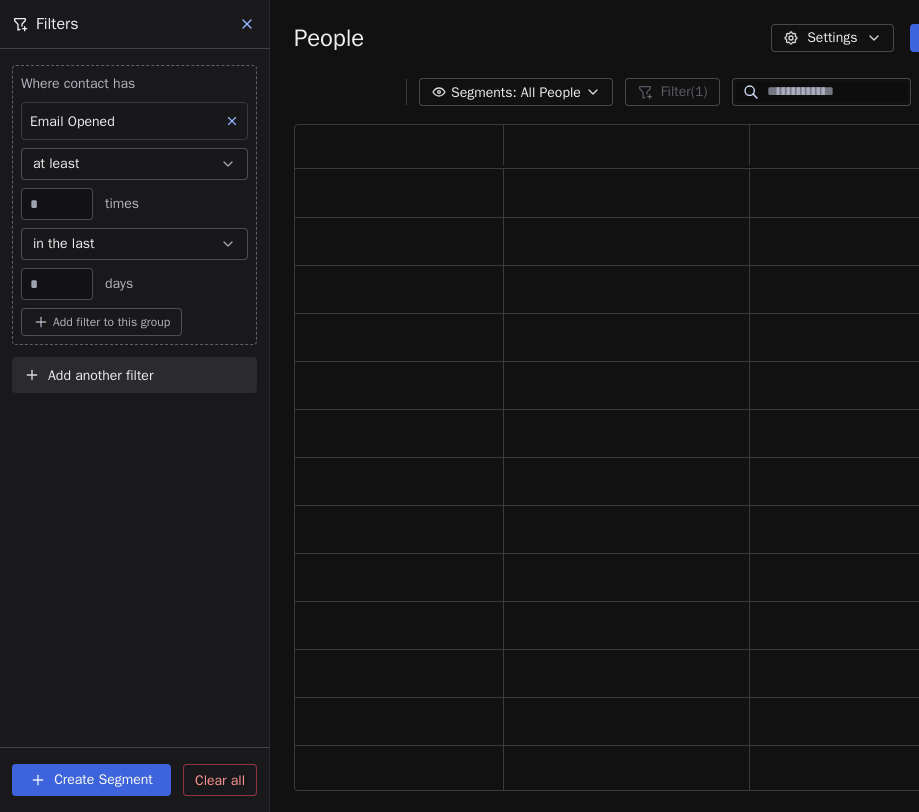scroll, scrollTop: 1, scrollLeft: 1, axis: both 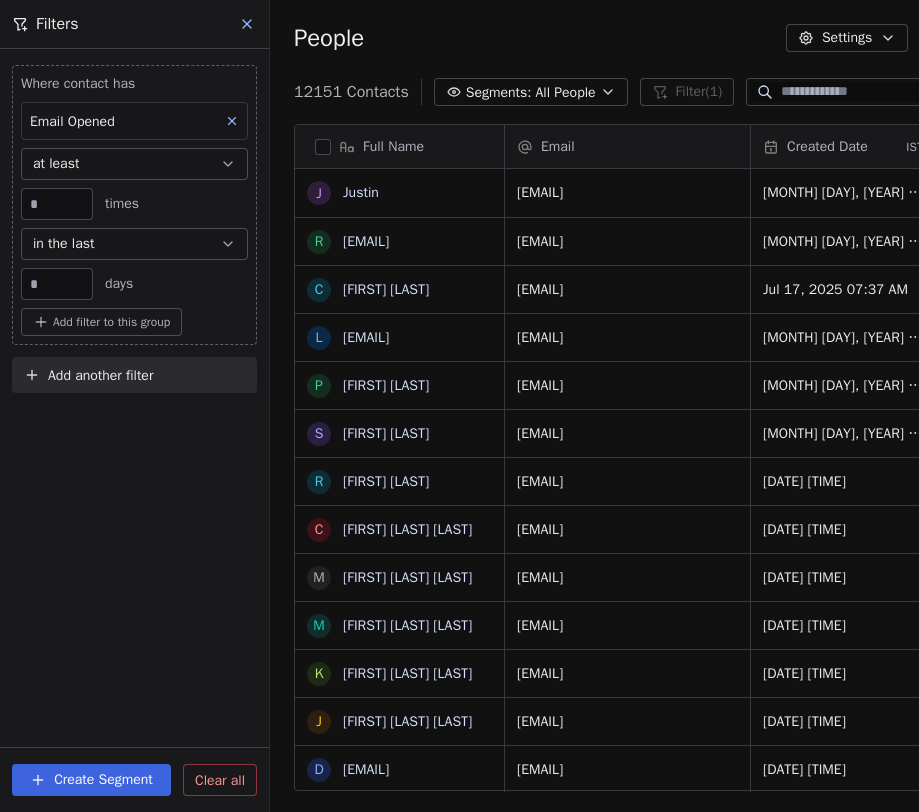 click at bounding box center (248, 24) 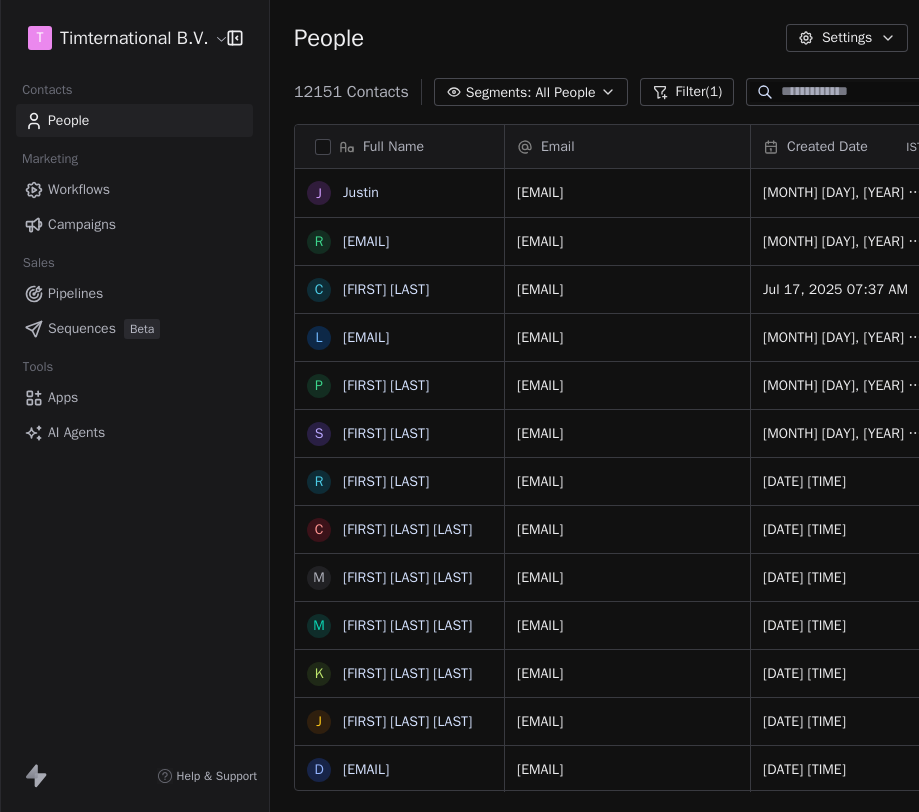 click on "Segments: Last 30 days email opened, Full Name J [FIRST] [LAST] c charles russell l [EMAIL] P Paul Phang S Steve Chung R Robert Liljeroth C Charif Badran Badran M Mark McInerney McInerney M Marios Demetriades Demetriades K Kim Ejby Lorentzen Ejby Lorentzen J John Shuford Shuford d [EMAIL] Y Youri Stoykov Stoykov D Donghoon Kim Kim J John West West H Hendri Tjung p [EMAIL] t [EMAIL] S Shena j juan alvarez alvarez r [EMAIL] f [EMAIL] A Alexander Clarke S Sorbojeet Chatterjee Chatterjee E Empaga Anak Ganing O Oleg Baccovich D Dominic Turner Turner L Latasha Johnson R Roland Dexter Eviota T Theresa Redditt Scott Redditt Scott W William Mrkich D [EMAIL] [MONTH] [DAY], [YEAR] [HOUR]:[MINUTE] [AM/PM] IST Tags Product '-" at bounding box center [459, 406] 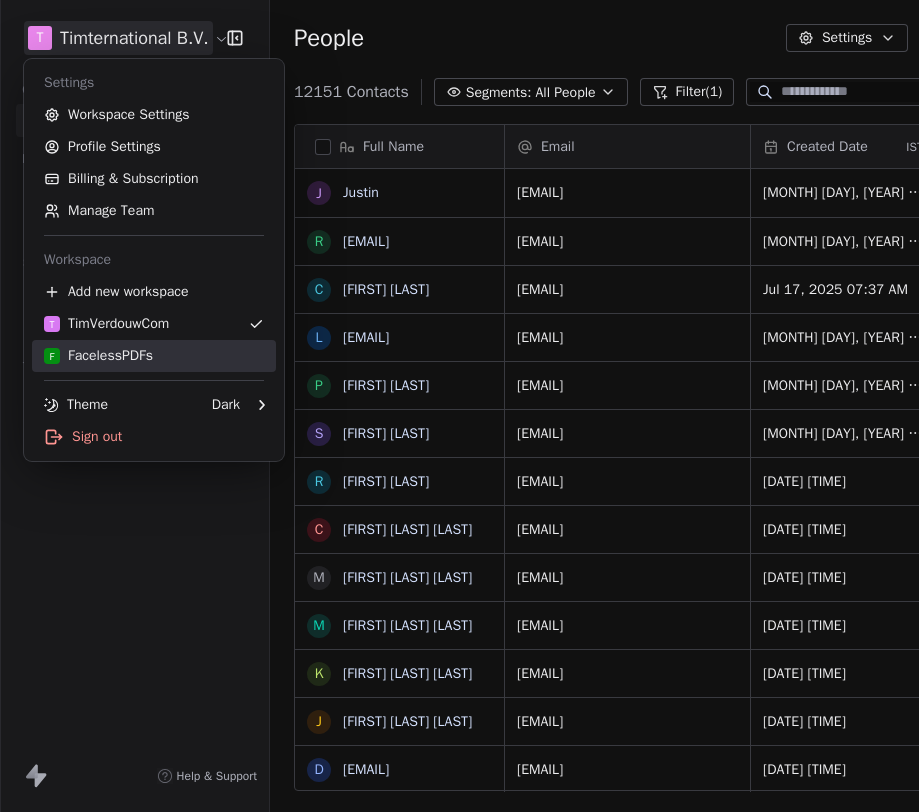 click on "F FacelessPDFs" at bounding box center [98, 356] 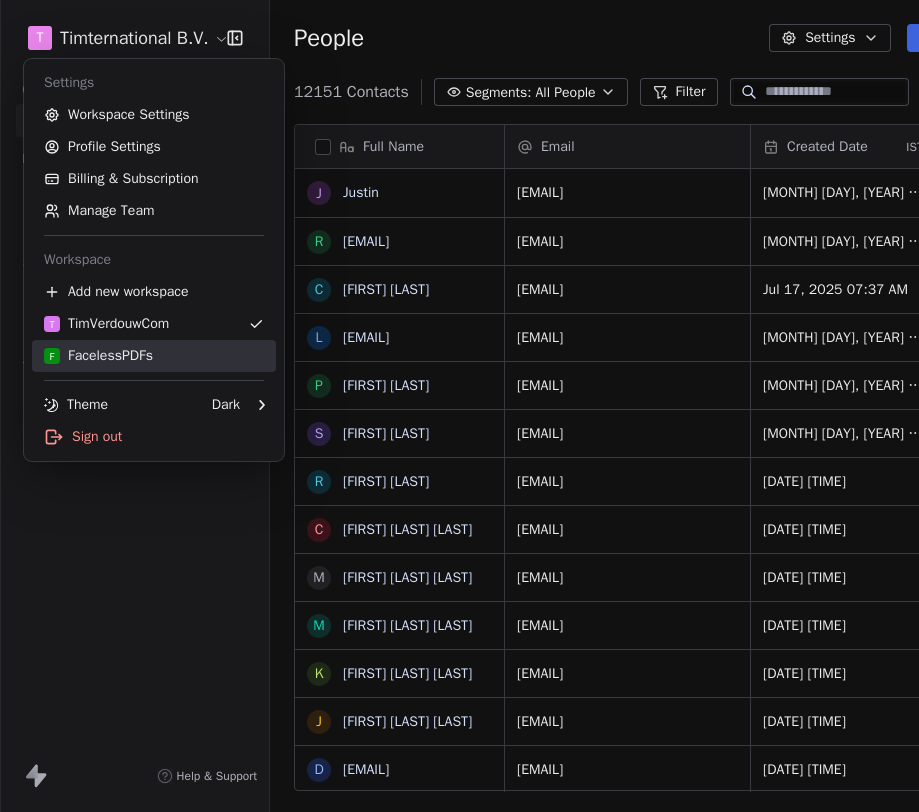 scroll, scrollTop: 0, scrollLeft: 0, axis: both 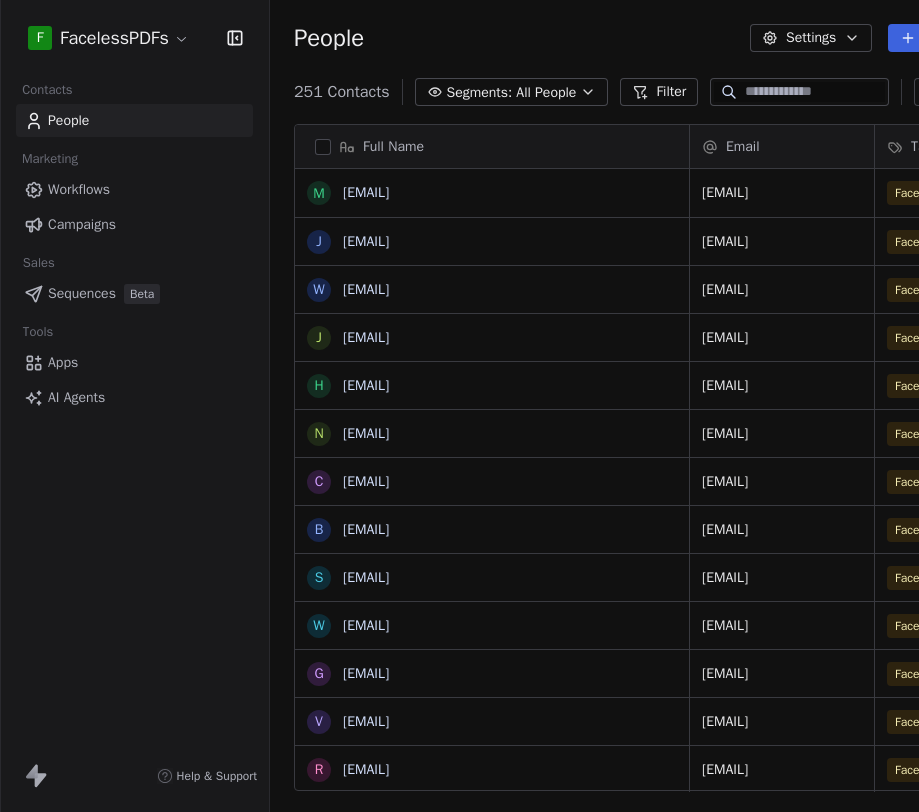 click 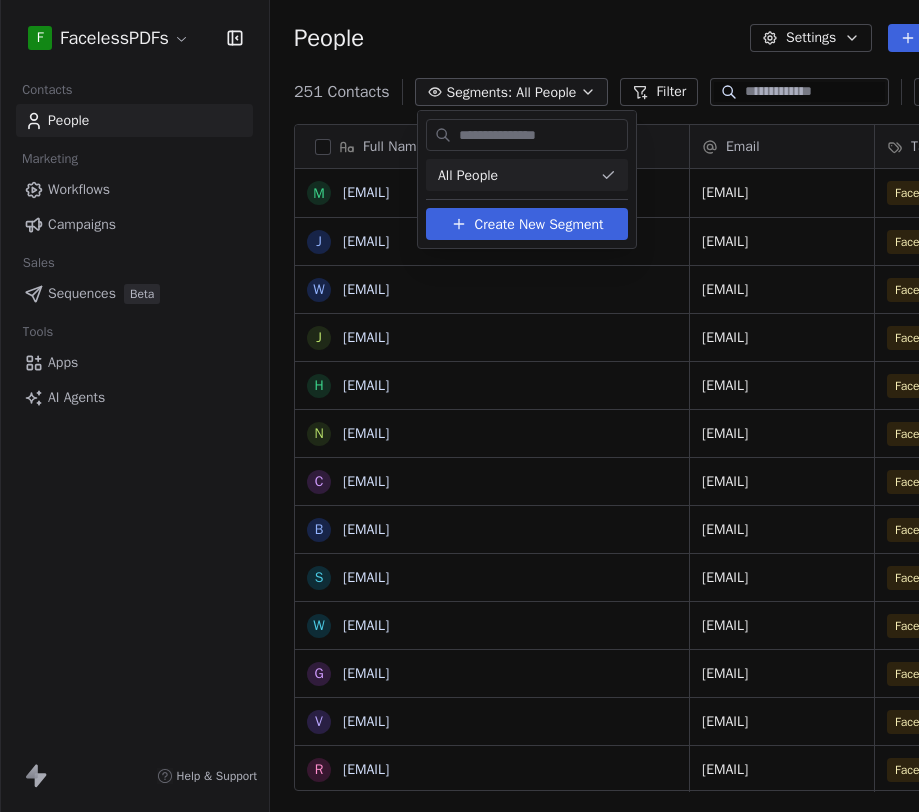 click on "Full Name m [EMAIL] j [EMAIL] w [EMAIL] j [EMAIL] h [EMAIL] n [EMAIL] c [EMAIL] b [EMAIL] s [EMAIL] w [EMAIL] g [EMAIL] v [EMAIL] r [EMAIL] h [EMAIL] t [EMAIL] a [EMAIL] c [EMAIL] m [EMAIL] b [EMAIL] t [EMAIL] t [EMAIL] a [EMAIL] r [EMAIL] s [EMAIL] l [EMAIL] t [EMAIL] m [EMAIL] r [EMAIL] j [EMAIL] m [EMAIL] t [EMAIL] r [EMAIL] Email" at bounding box center (459, 406) 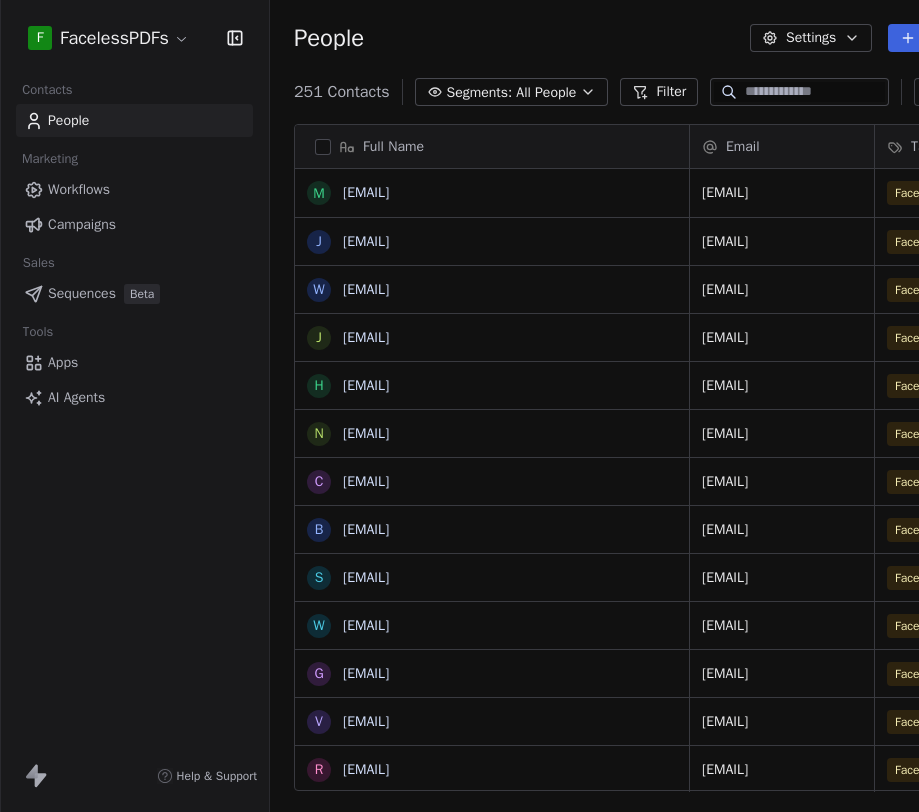 click on "Filter" at bounding box center [659, 92] 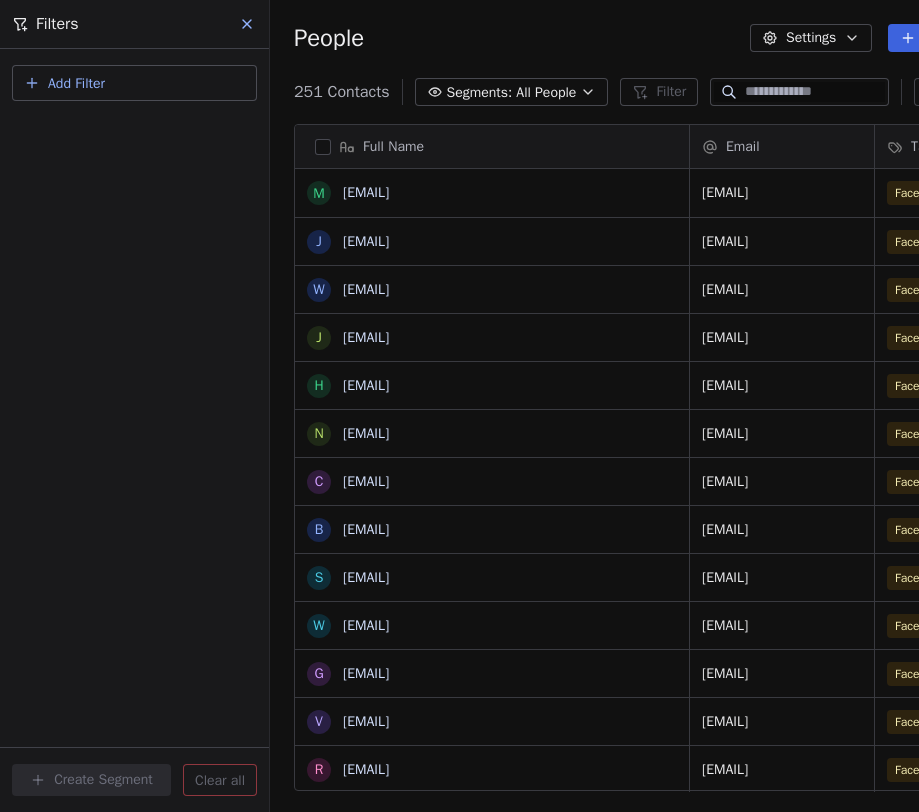 click on "Add Filter" at bounding box center [134, 83] 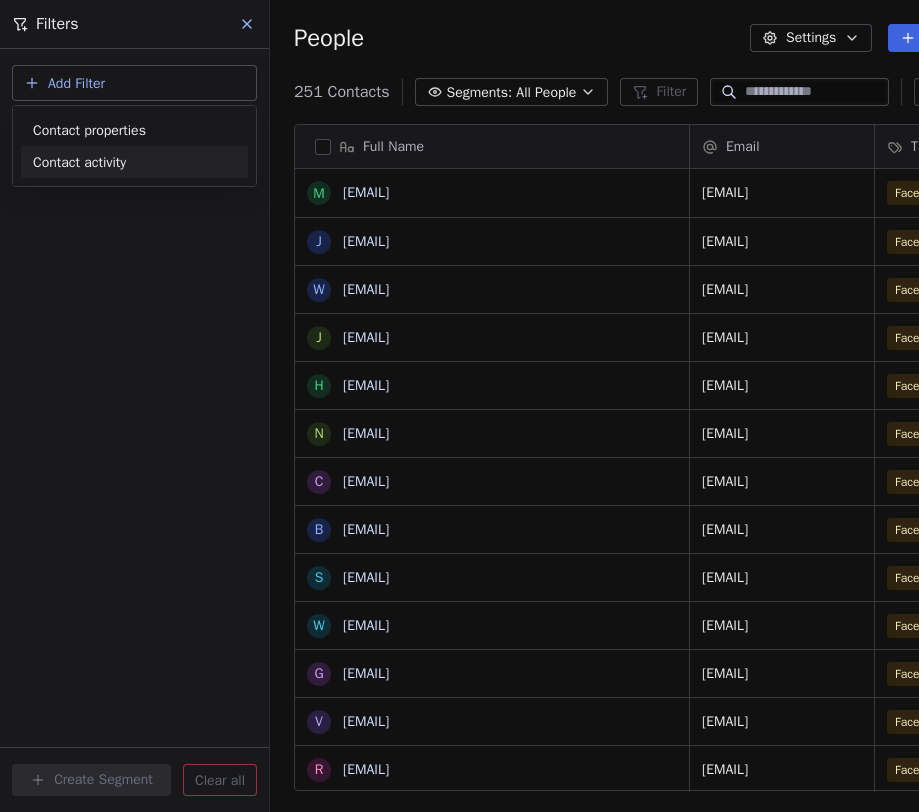 click on "Contact activity" at bounding box center (134, 162) 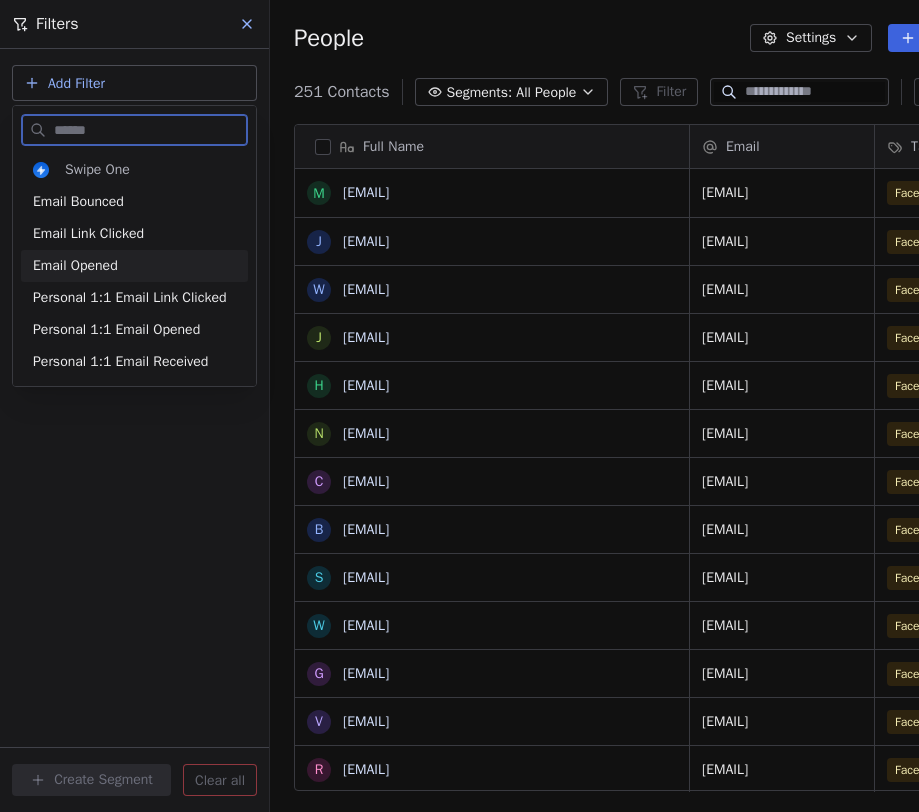 click on "Email Opened" at bounding box center [134, 266] 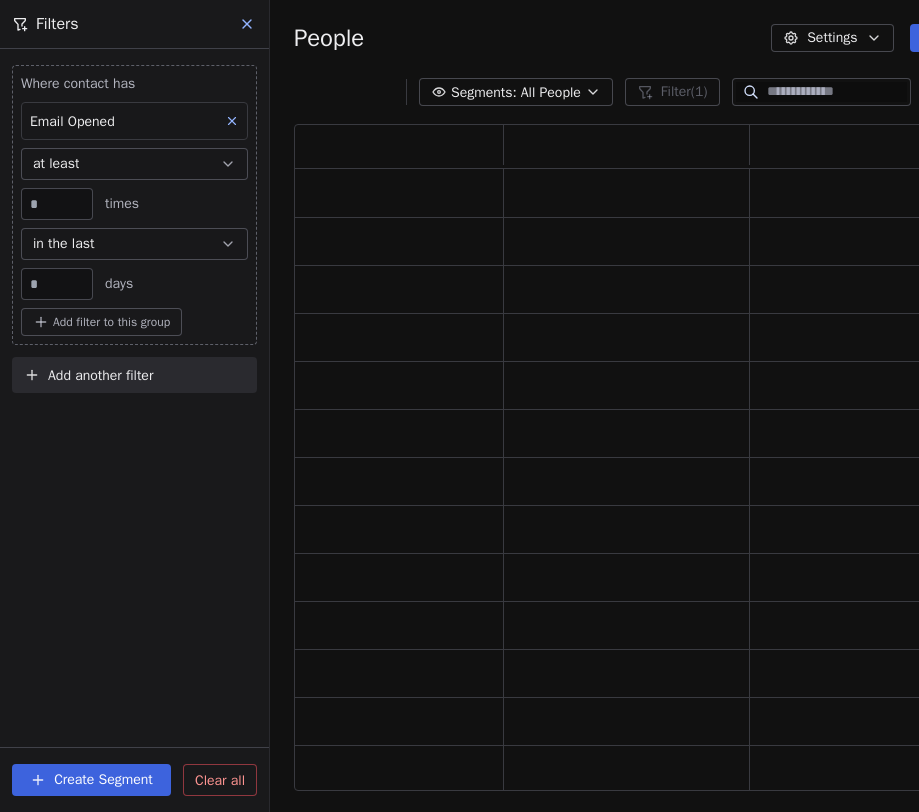 scroll, scrollTop: 1, scrollLeft: 1, axis: both 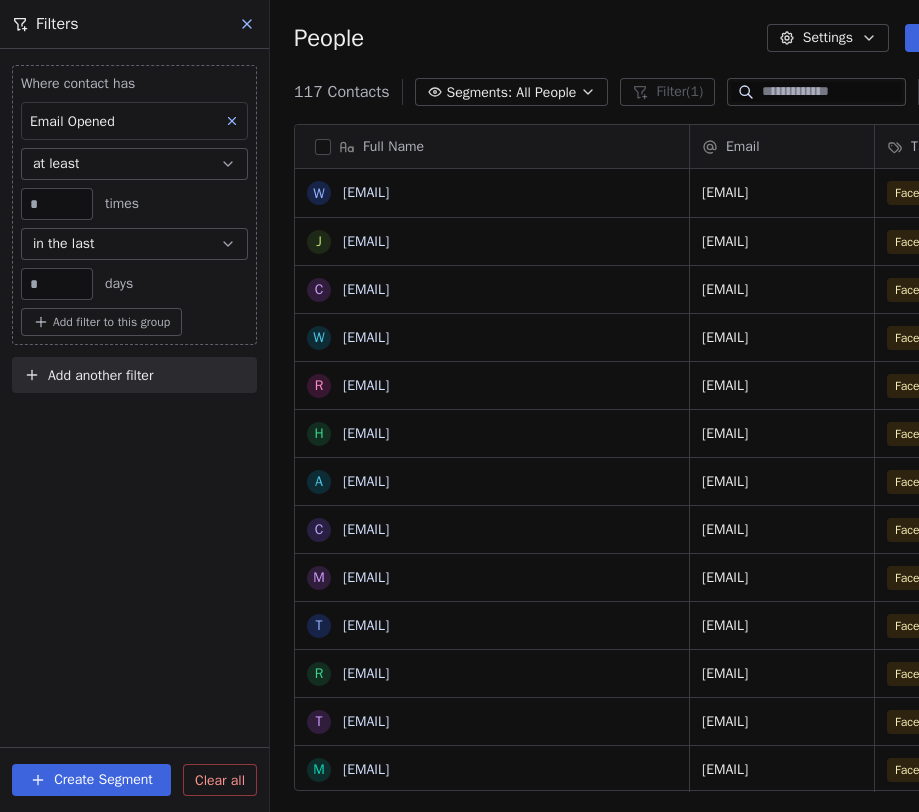 click on "**" at bounding box center [57, 284] 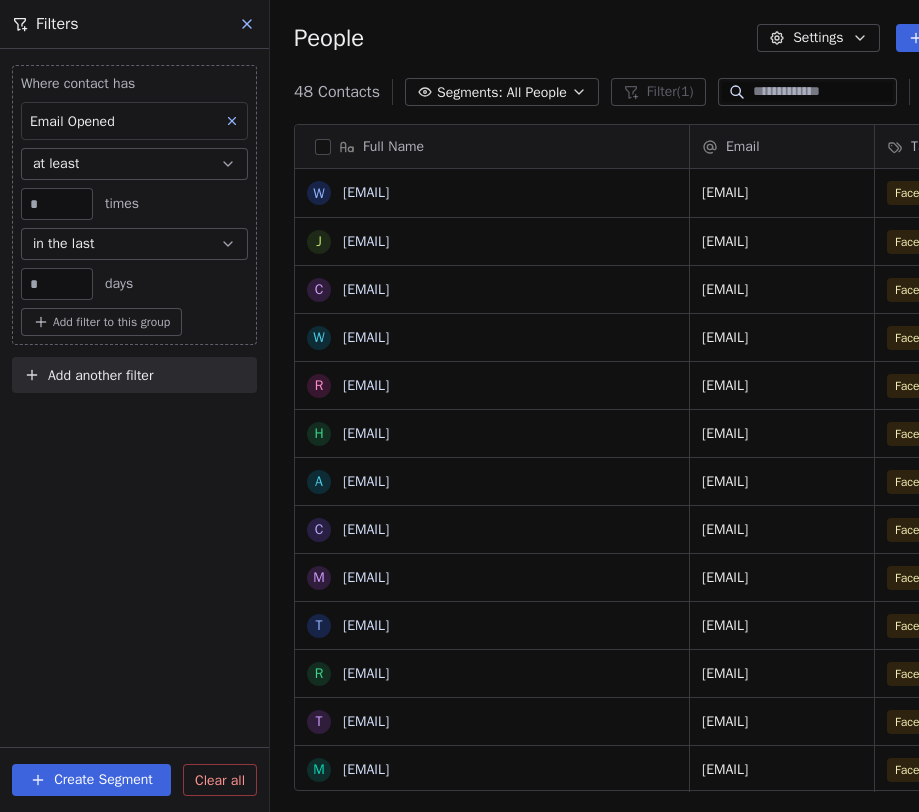click on "*" at bounding box center (57, 284) 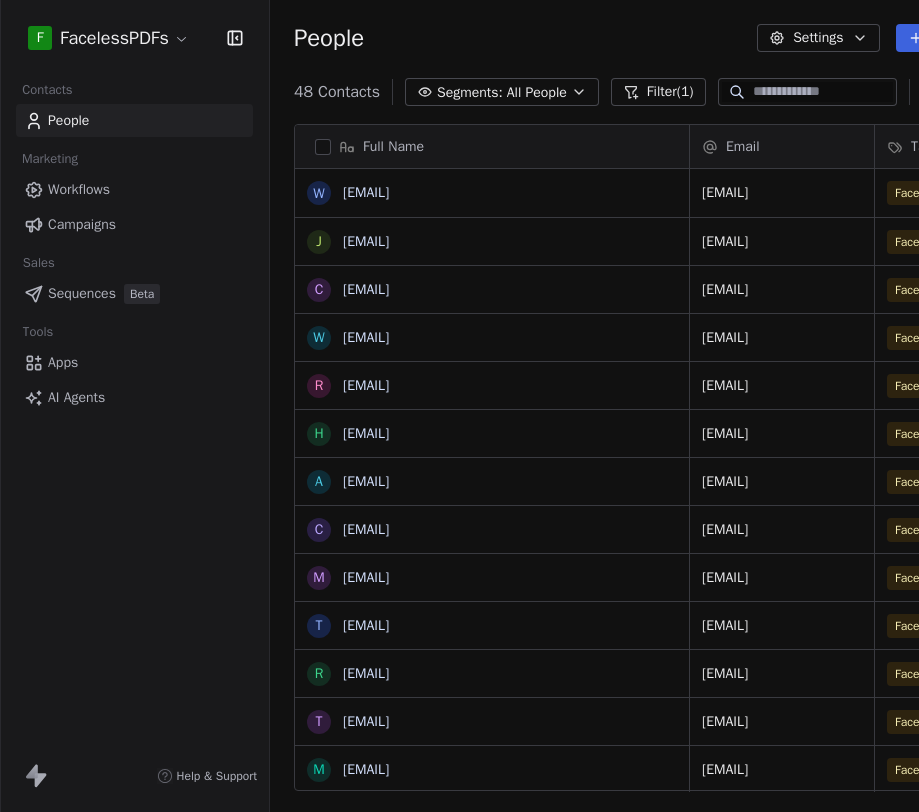 click on "FacelessPDFs Contacts People Marketing Workflows Campaigns Sales Sequences Beta Tools Apps AI Agents Help & Support People Settings Add Contacts 48 Contacts Segments: All People Filter (1) Edit View Tag Add to Sequence Export Full Name w [EMAIL] j [EMAIL] c [EMAIL] w [EMAIL] r [EMAIL] h [EMAIL] a [EMAIL] c [EMAIL] m [EMAIL] t [EMAIL] r [EMAIL] t [EMAIL] m [EMAIL] j [EMAIL] m [EMAIL] r [EMAIL] j [EMAIL] s [EMAIL] m [EMAIL] d [EMAIL] j [EMAIL] g [EMAIL] d [EMAIL] g [EMAIL] j [EMAIL] s [EMAIL] d [EMAIL] i [EMAIL] g [EMAIL] r [EMAIL] s l b [EMAIL] Tags" at bounding box center [459, 406] 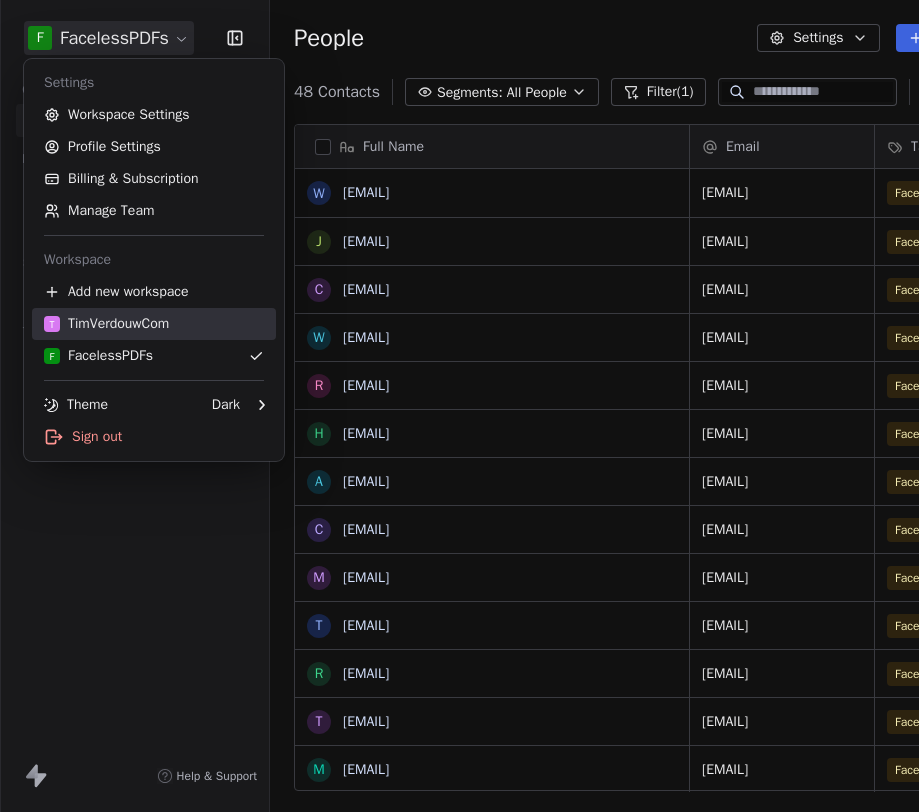 click on "T TimVerdouwCom" at bounding box center (106, 324) 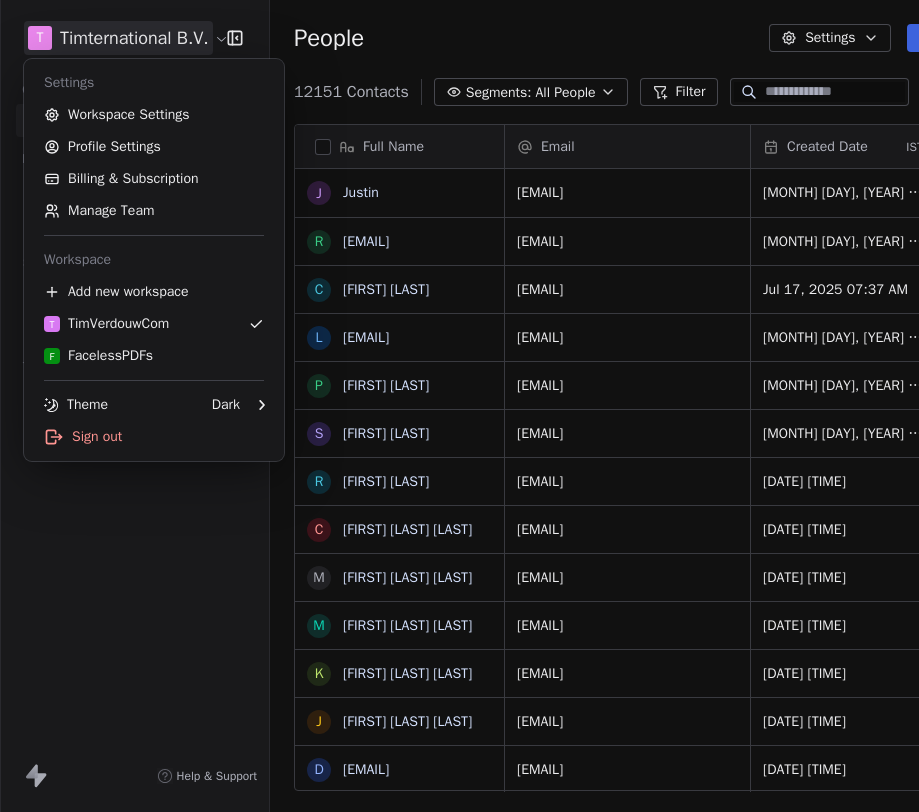 click on "T Timternational B.V. Contacts People Marketing Workflows Campaigns Sales Pipelines Sequences Beta Tools Apps AI Agents Help & Support People Settings Add Contacts 12151 Contacts Segments: All People Filter Edit View Tag Add to Sequence Export Full Name J [FIRST] r [EMAIL] c [FIRST] [LAST] l [EMAIL] P [FIRST] [LAST] S [FIRST] [LAST] R [FIRST] [LAST] C [FIRST] [LAST] [LAST] M [FIRST] [LAST] [LAST] M [FIRST] [LAST] [LAST] K [FIRST] [LAST] [LAST] J [FIRST] [LAST] [LAST] d [EMAIL] Y [FIRST] [LAST] [LAST] D [FIRST] [LAST] [LAST] J [FIRST] [LAST] [LAST] H [FIRST] [LAST] p [EMAIL] t [EMAIL] S [FIRST] j [EMAIL] r [EMAIL] f [EMAIL] A [FIRST] [LAST] S [FIRST] [LAST] [LAST] E [FIRST] [LAST] O [FIRST] [LAST] D [FIRST] [LAST] [LAST] L [FIRST] [LAST] R [FIRST] [LAST] [LAST] T [FIRST] [LAST] [LAST] W [FIRST] [LAST] [LAST] D [FIRST] [LAST] [LAST] Email Created Date IST Tags Product Valid" at bounding box center [459, 406] 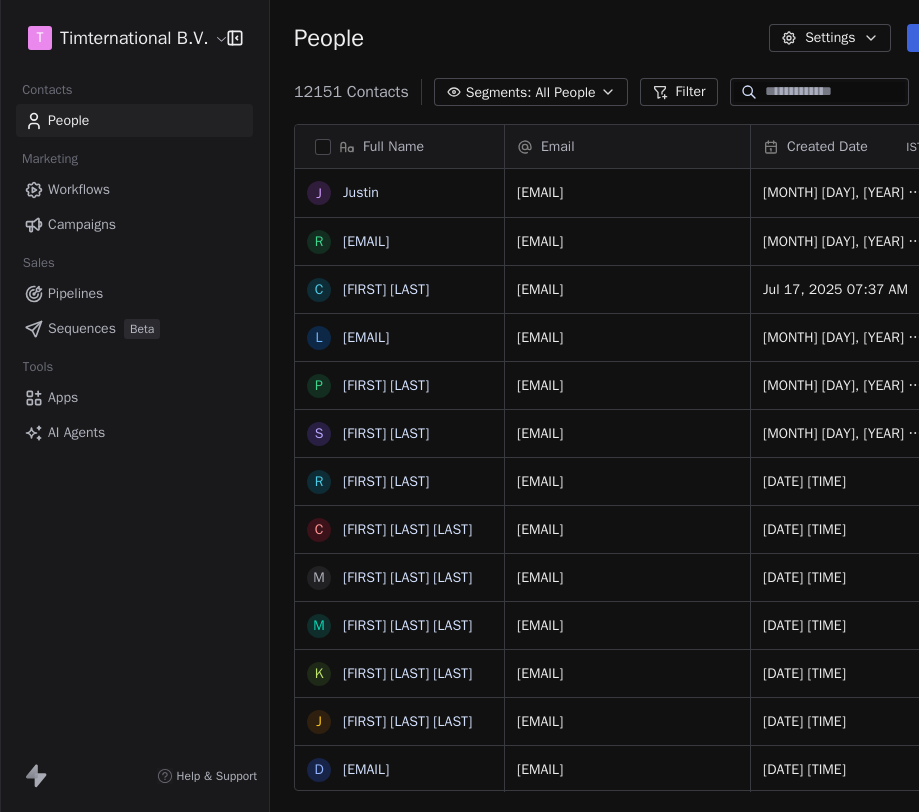 click on "T Timternational B.V. Contacts People Marketing Workflows Campaigns Sales Pipelines Sequences Beta Tools Apps AI Agents Help & Support People Settings Add Contacts 12151 Contacts Segments: All People Filter Edit View Tag Add to Sequence Export Full Name J [FIRST] r [EMAIL] c [FIRST] [LAST] l [EMAIL] P [FIRST] [LAST] S [FIRST] [LAST] R [FIRST] [LAST] C [FIRST] [LAST] [LAST] M [FIRST] [LAST] [LAST] M [FIRST] [LAST] [LAST] K [FIRST] [LAST] [LAST] J [FIRST] [LAST] [LAST] d [EMAIL] Y [FIRST] [LAST] [LAST] D [FIRST] [LAST] [LAST] J [FIRST] [LAST] [LAST] H [FIRST] [LAST] p [EMAIL] t [EMAIL] S [FIRST] j [EMAIL] r [EMAIL] f [EMAIL] A [FIRST] [LAST] S [FIRST] [LAST] [LAST] E [FIRST] [LAST] O [FIRST] [LAST] D [FIRST] [LAST] [LAST] L [FIRST] [LAST] R [FIRST] [LAST] [LAST] T [FIRST] [LAST] [LAST] W [FIRST] [LAST] [LAST] D [FIRST] [LAST] [LAST] Email Created Date IST Tags Product Valid" at bounding box center (459, 406) 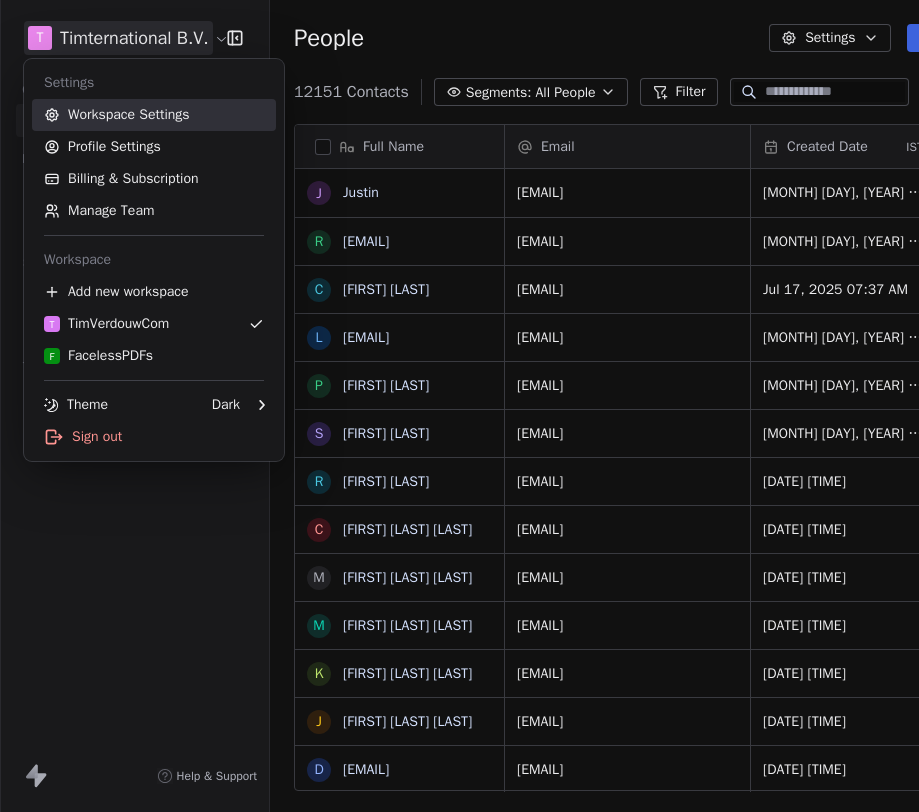 click on "Workspace Settings" at bounding box center (154, 115) 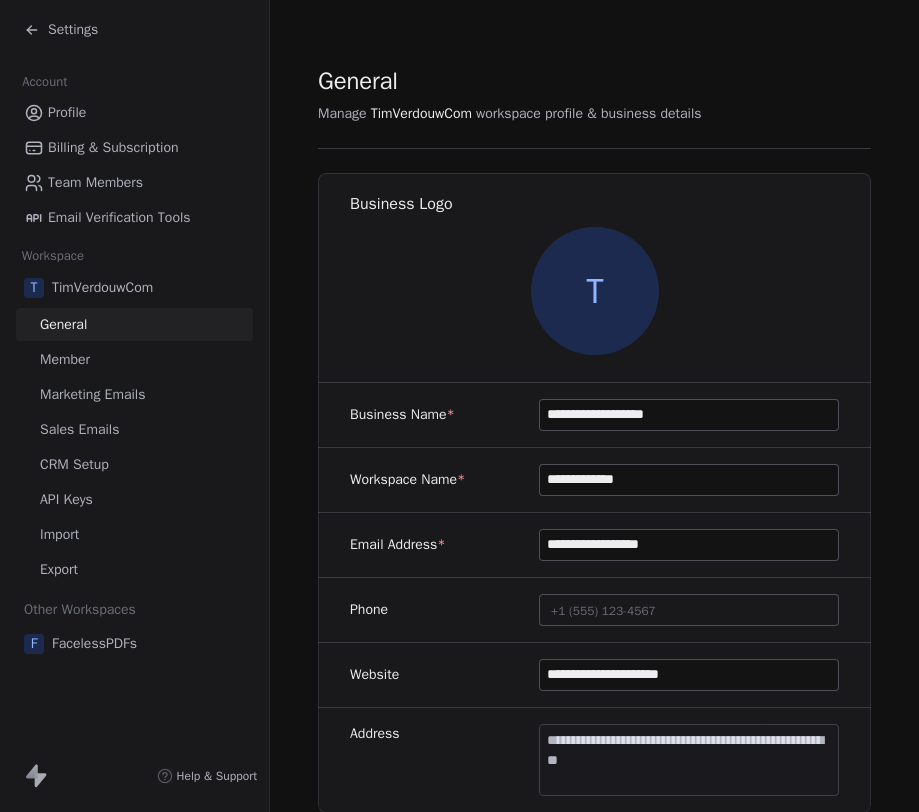 click on "TimVerdouwCom" at bounding box center (421, 114) 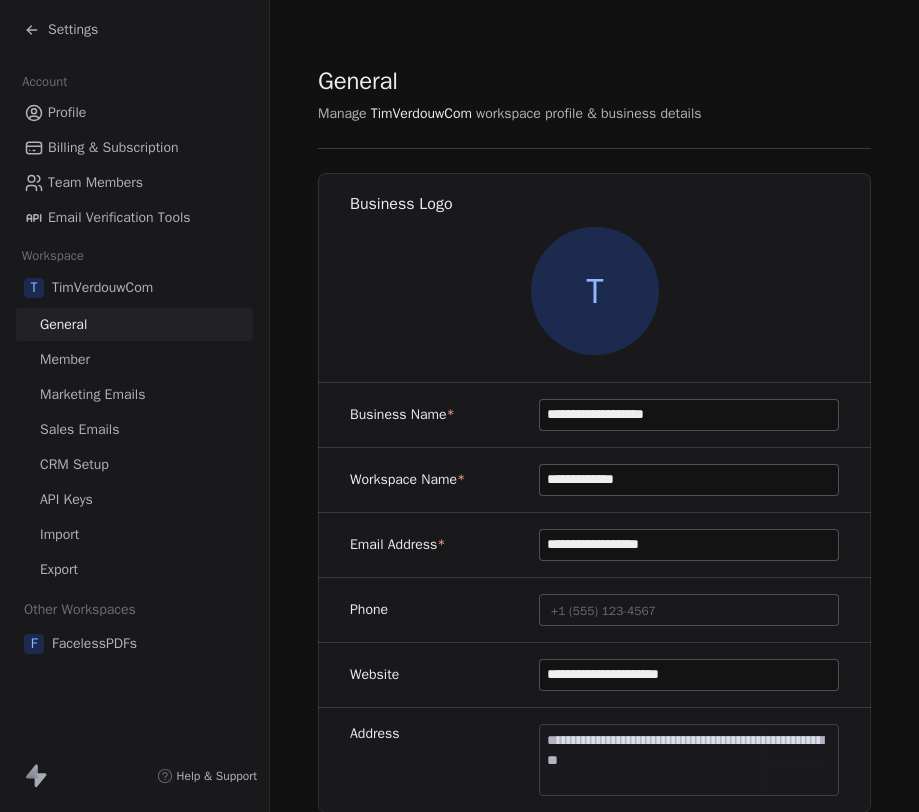 click on "TimVerdouwCom" at bounding box center [421, 114] 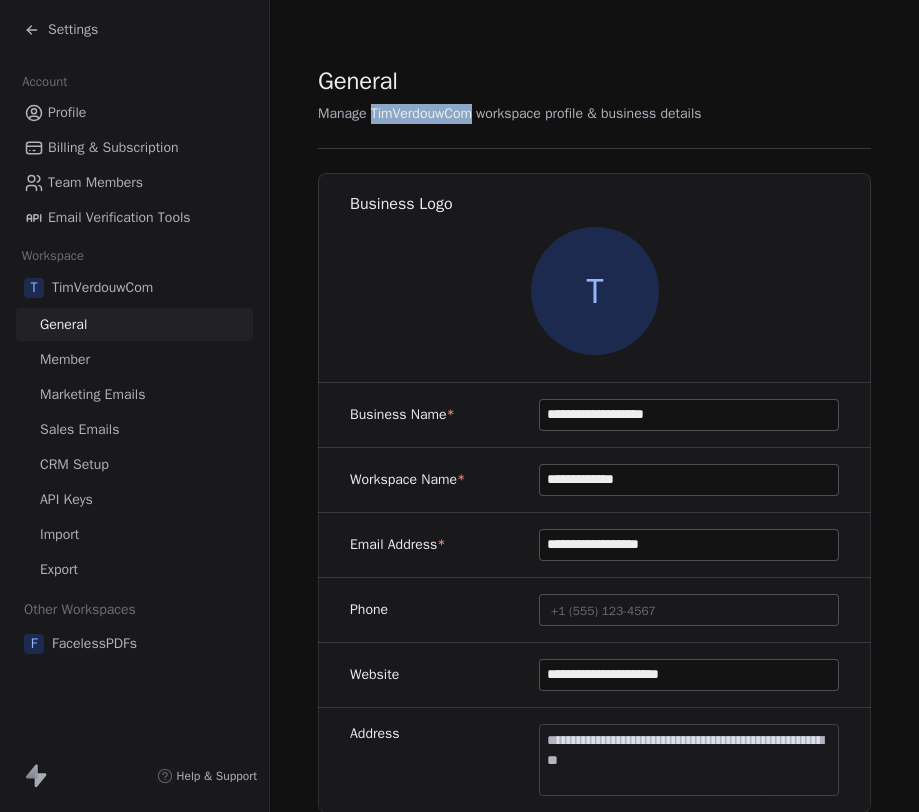 copy on "TimVerdouwCom" 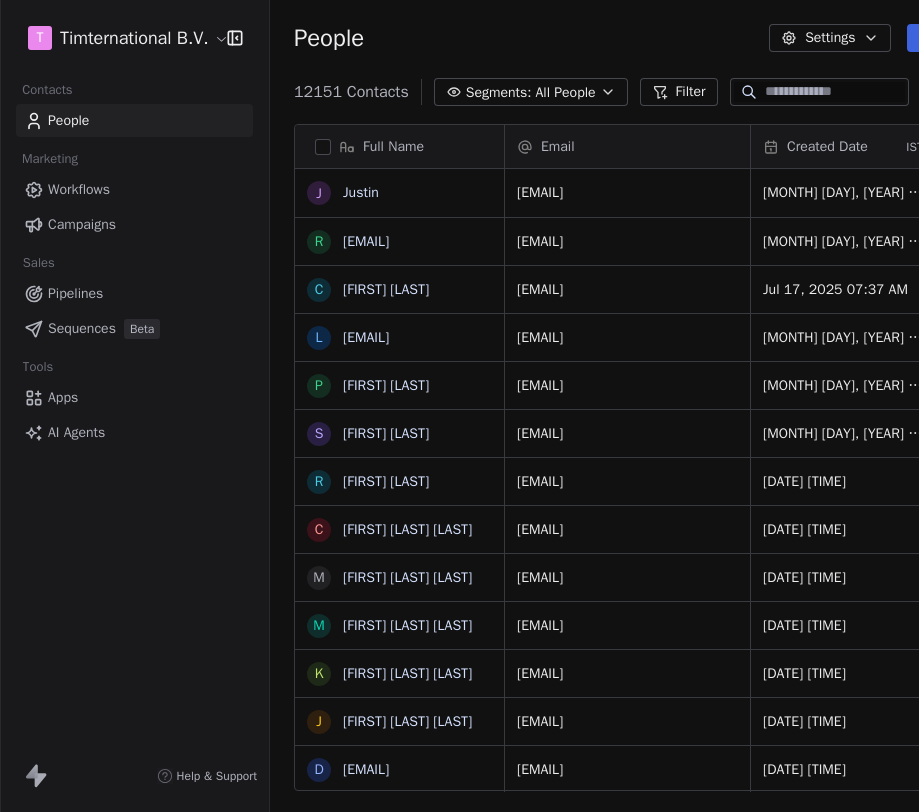 scroll, scrollTop: 1, scrollLeft: 1, axis: both 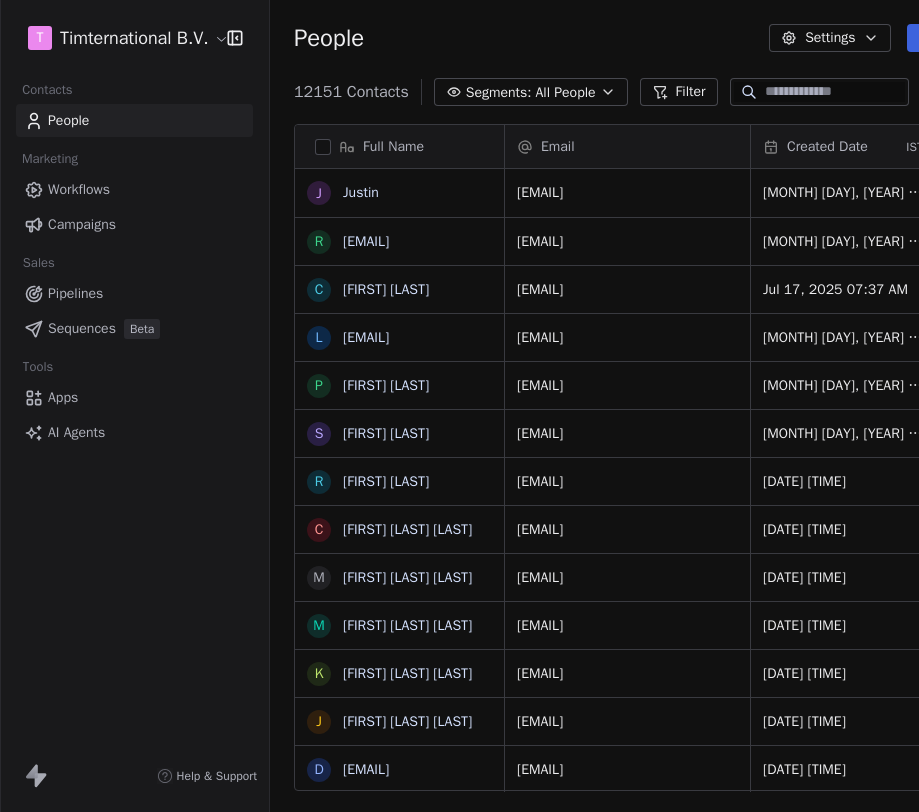 click on "T Timternational B.V. Contacts People Marketing Workflows Campaigns Sales Pipelines Sequences Beta Tools Apps AI Agents Help & Support People Settings Add Contacts 12151 Contacts Segments: All People Filter Edit View Tag Add to Sequence Export Full Name J [FIRST] r [EMAIL] c [FIRST] [LAST] l [EMAIL] P [FIRST] [LAST] S [FIRST] [LAST] R [FIRST] [LAST] C [FIRST] [LAST] [LAST] M [FIRST] [LAST] [LAST] M [FIRST] [LAST] [LAST] K [FIRST] [LAST] [LAST] J [FIRST] [LAST] [LAST] d [EMAIL] Y [FIRST] [LAST] [LAST] D [FIRST] [LAST] [LAST] J [FIRST] [LAST] [LAST] H [FIRST] [LAST] p [EMAIL] t [EMAIL] S [FIRST] j [EMAIL] r [EMAIL] f [EMAIL] A [FIRST] [LAST] S [FIRST] [LAST] [LAST] E [FIRST] [LAST] O [FIRST] [LAST] D [FIRST] [LAST] [LAST] L [FIRST] [LAST] R [FIRST] [LAST] [LAST] T [FIRST] [LAST] [LAST] W [FIRST] [LAST] [LAST] D [FIRST] [LAST] [LAST] Email Created Date IST Tags Product Valid" at bounding box center [459, 406] 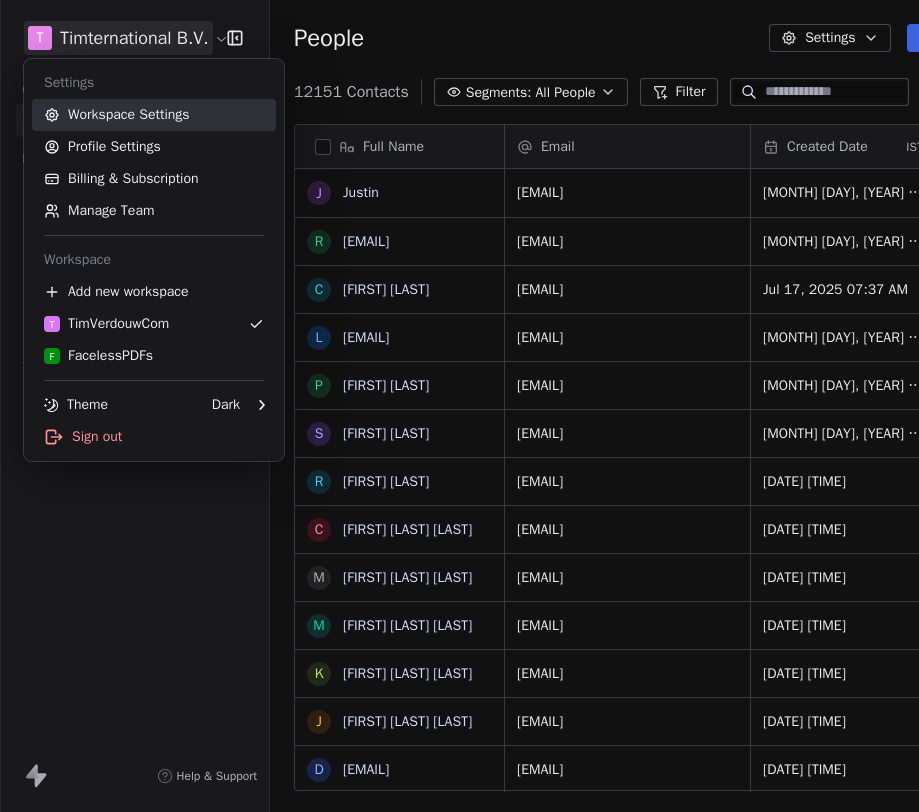 click on "Workspace Settings" at bounding box center (154, 115) 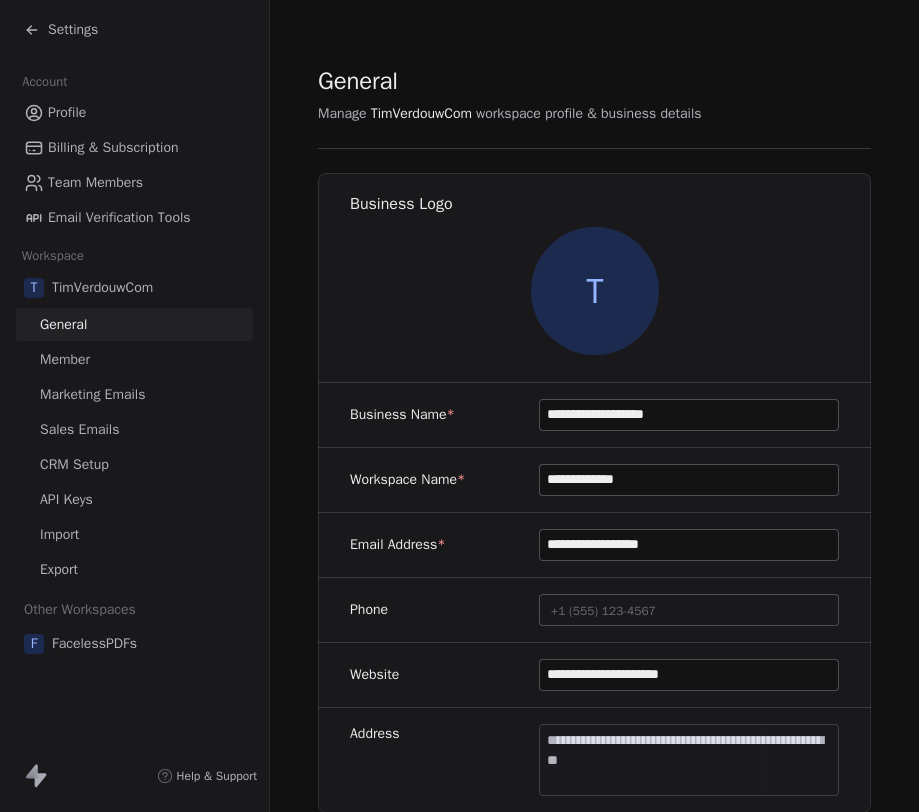 click on "**********" at bounding box center (689, 415) 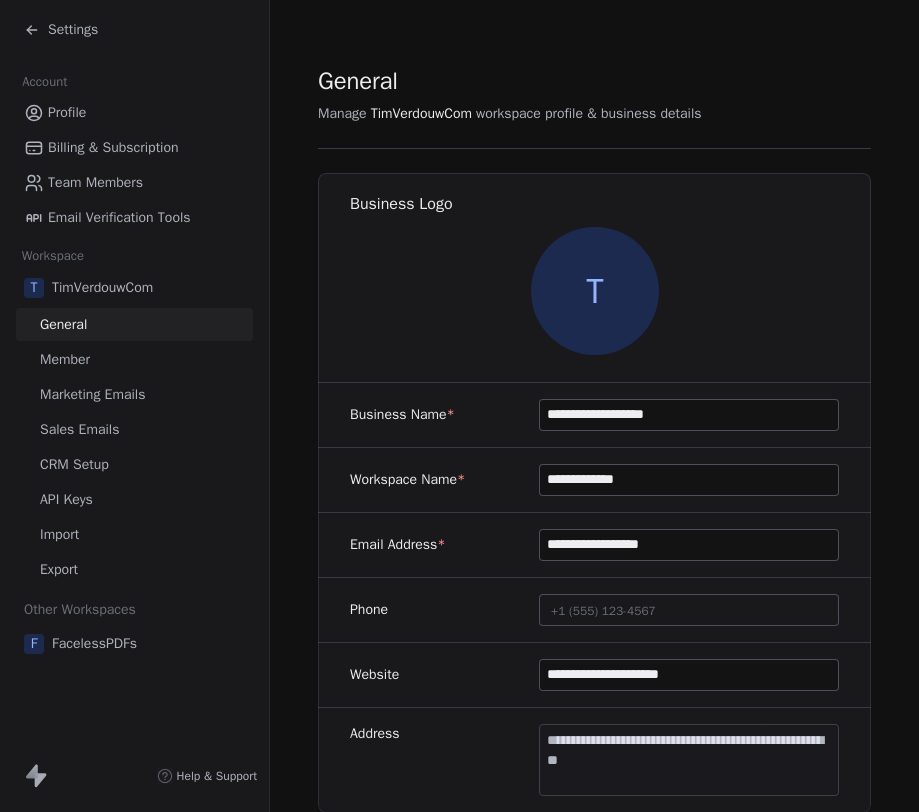 click on "**********" at bounding box center [689, 415] 